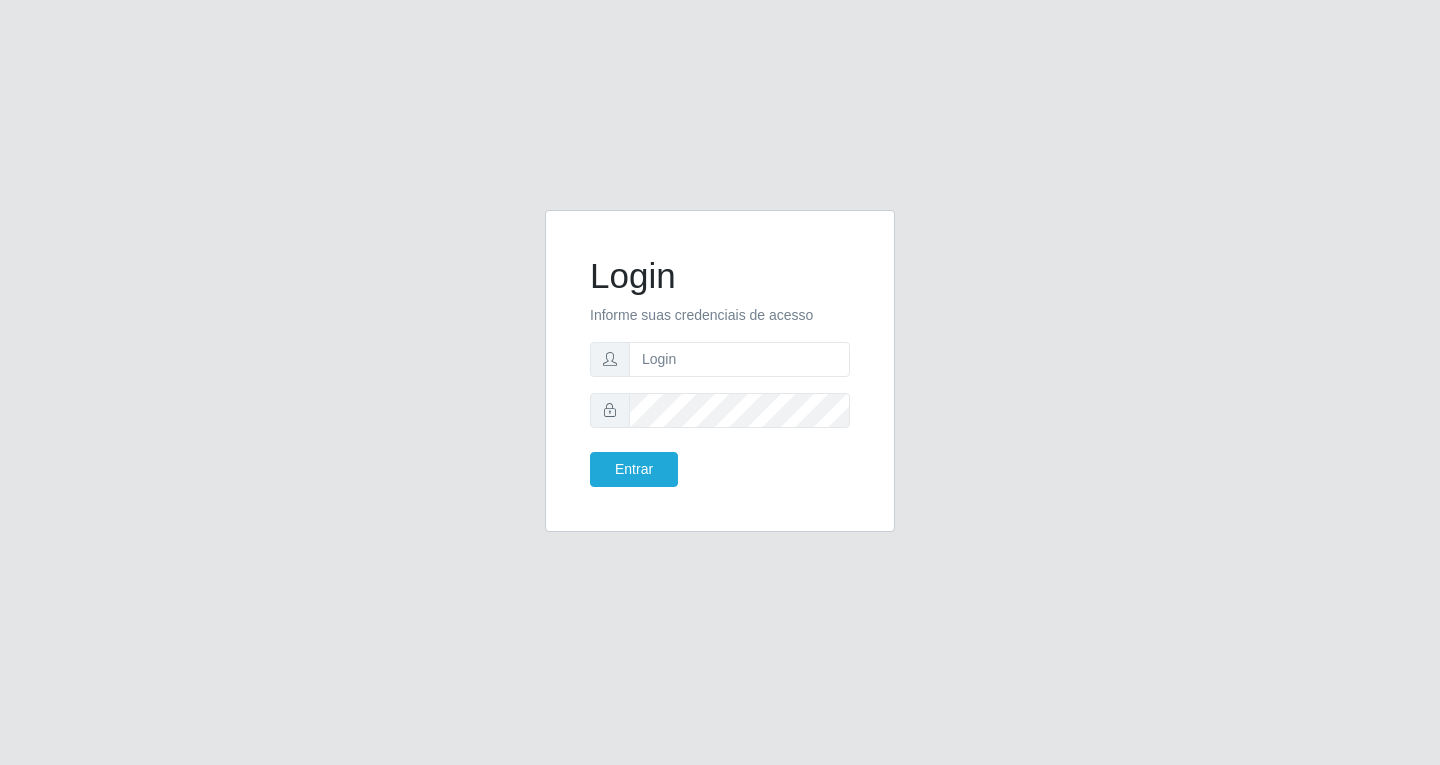 scroll, scrollTop: 0, scrollLeft: 0, axis: both 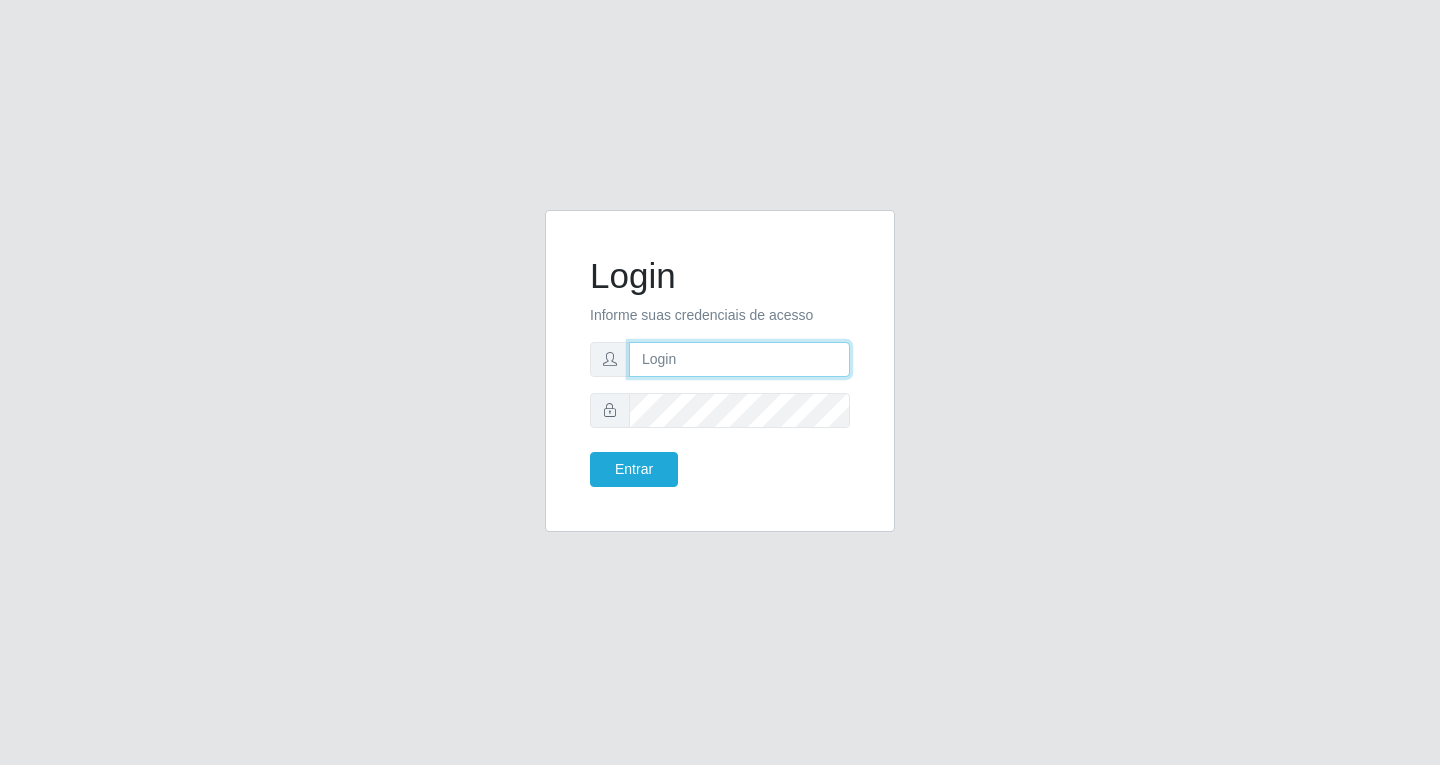 click at bounding box center (739, 359) 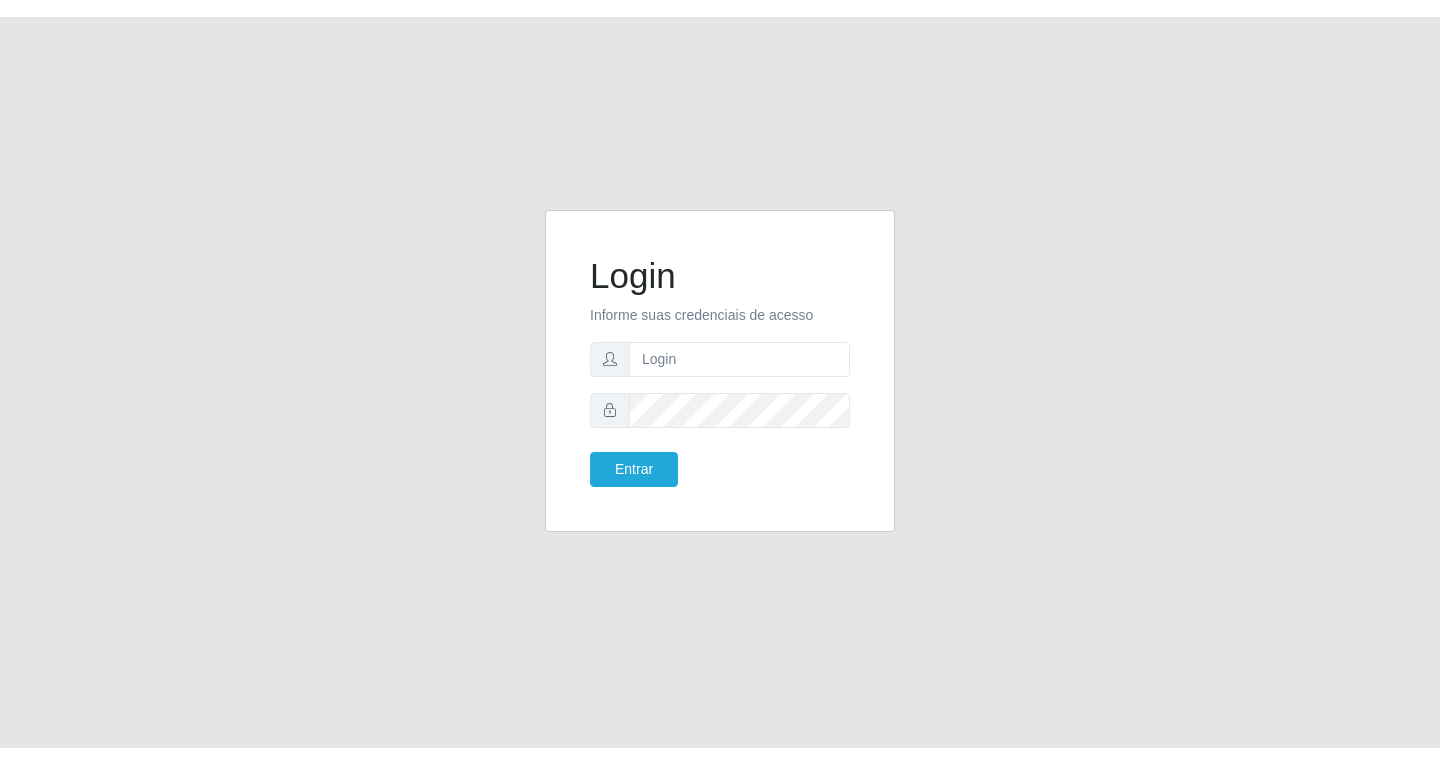 scroll, scrollTop: 0, scrollLeft: 0, axis: both 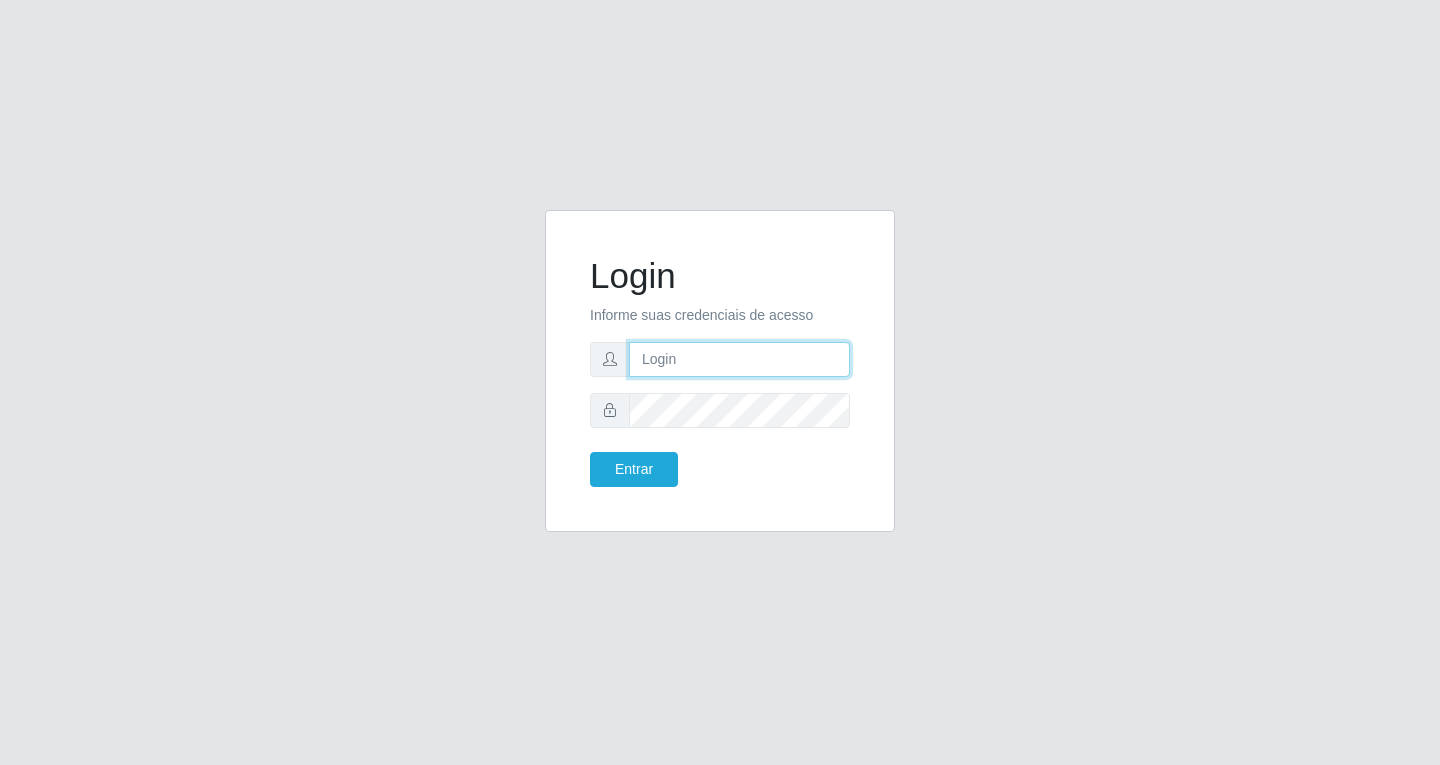 click at bounding box center [739, 359] 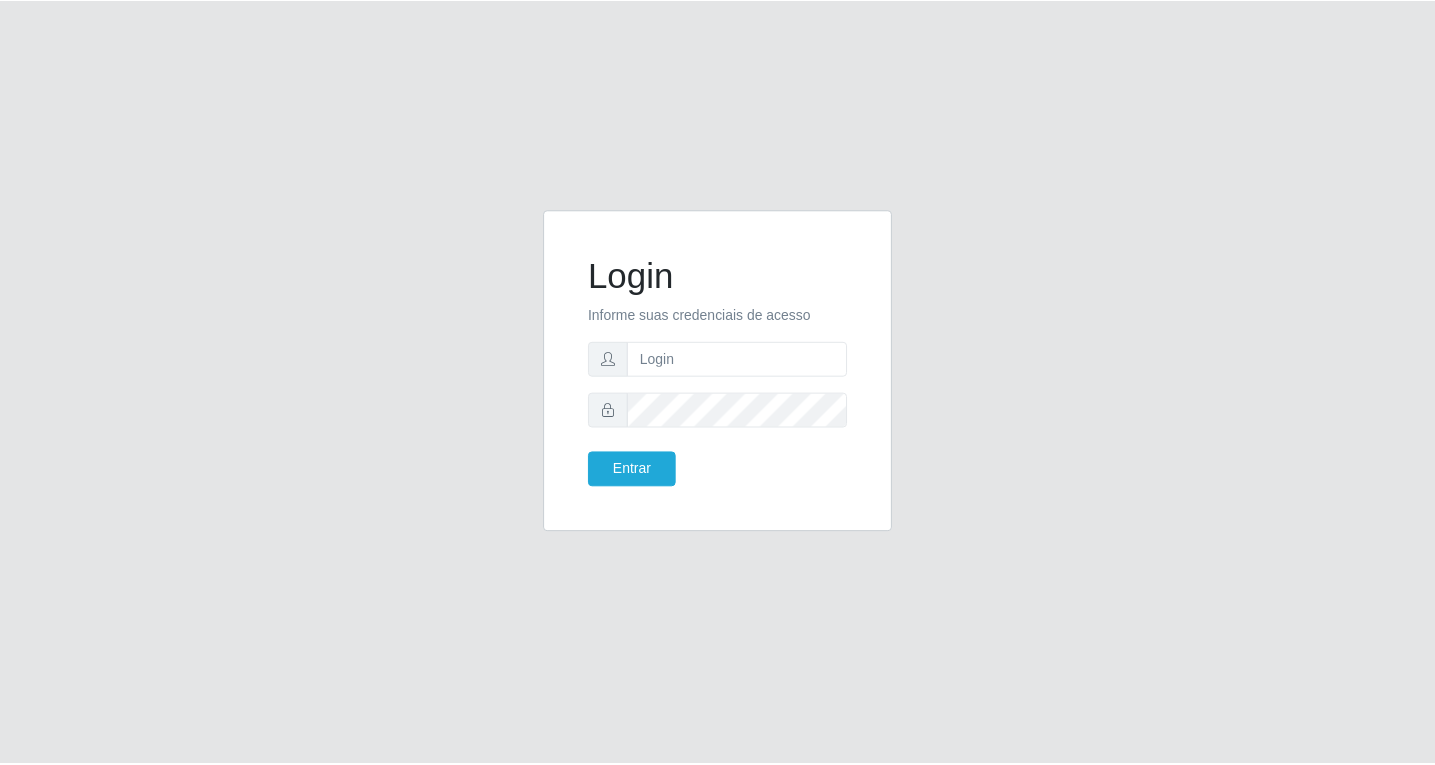 scroll, scrollTop: 0, scrollLeft: 0, axis: both 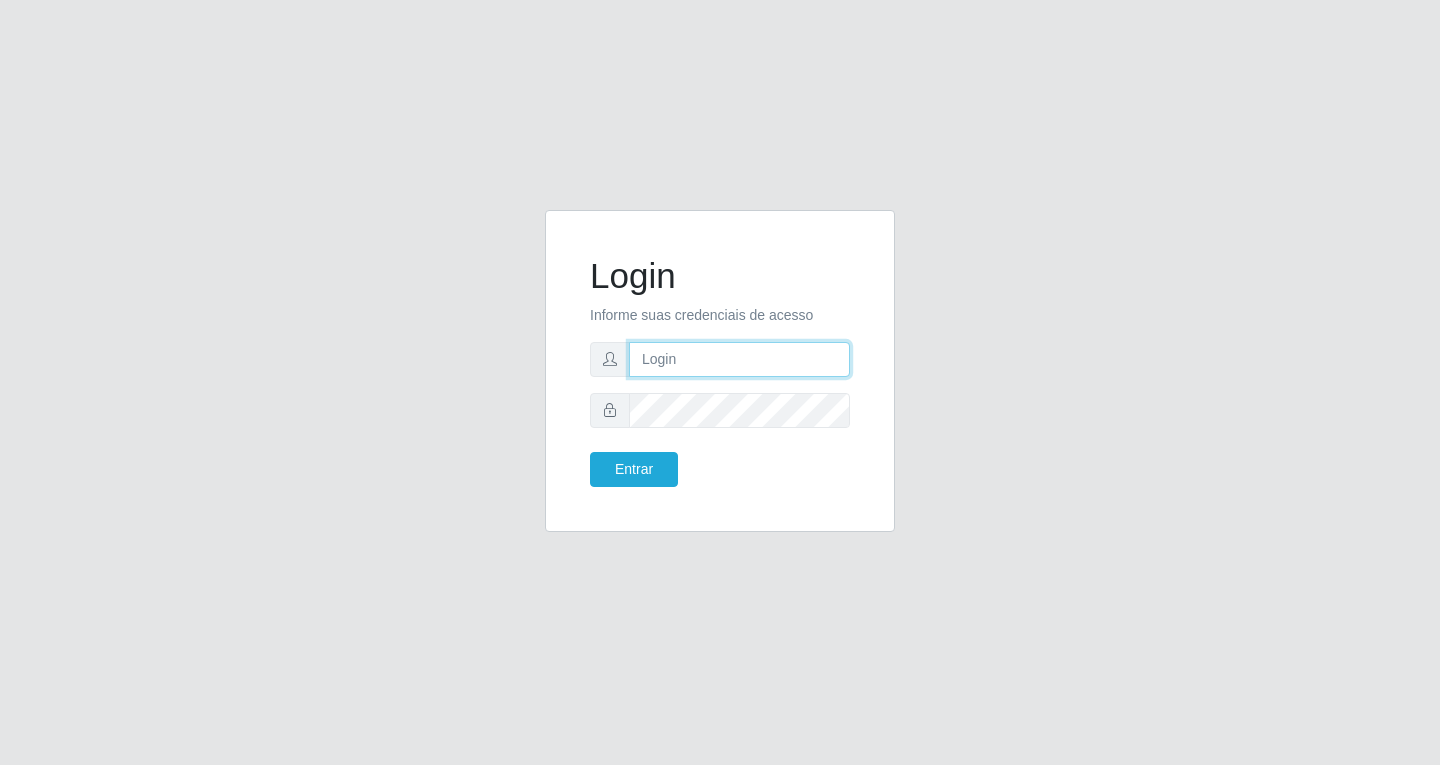 click at bounding box center [739, 359] 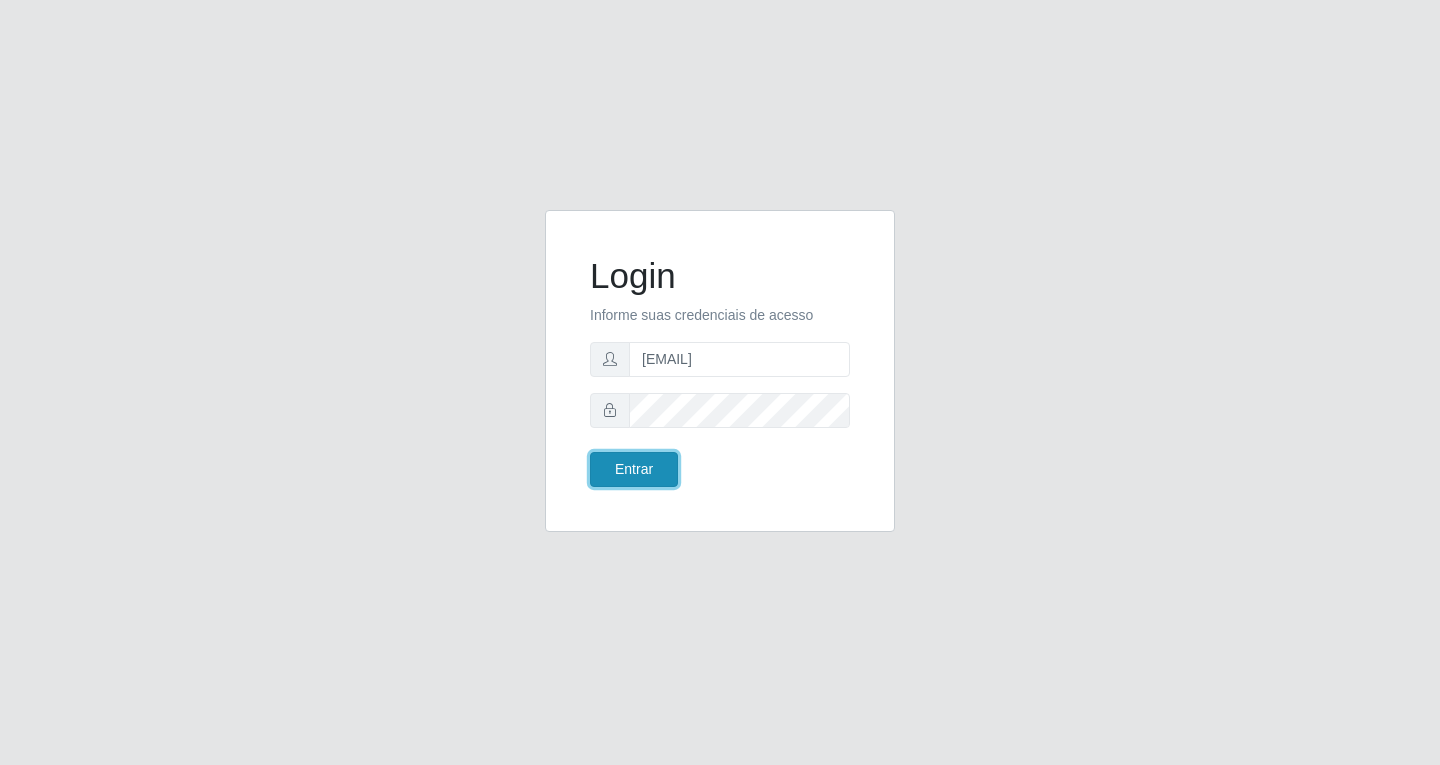 click on "Entrar" at bounding box center (634, 469) 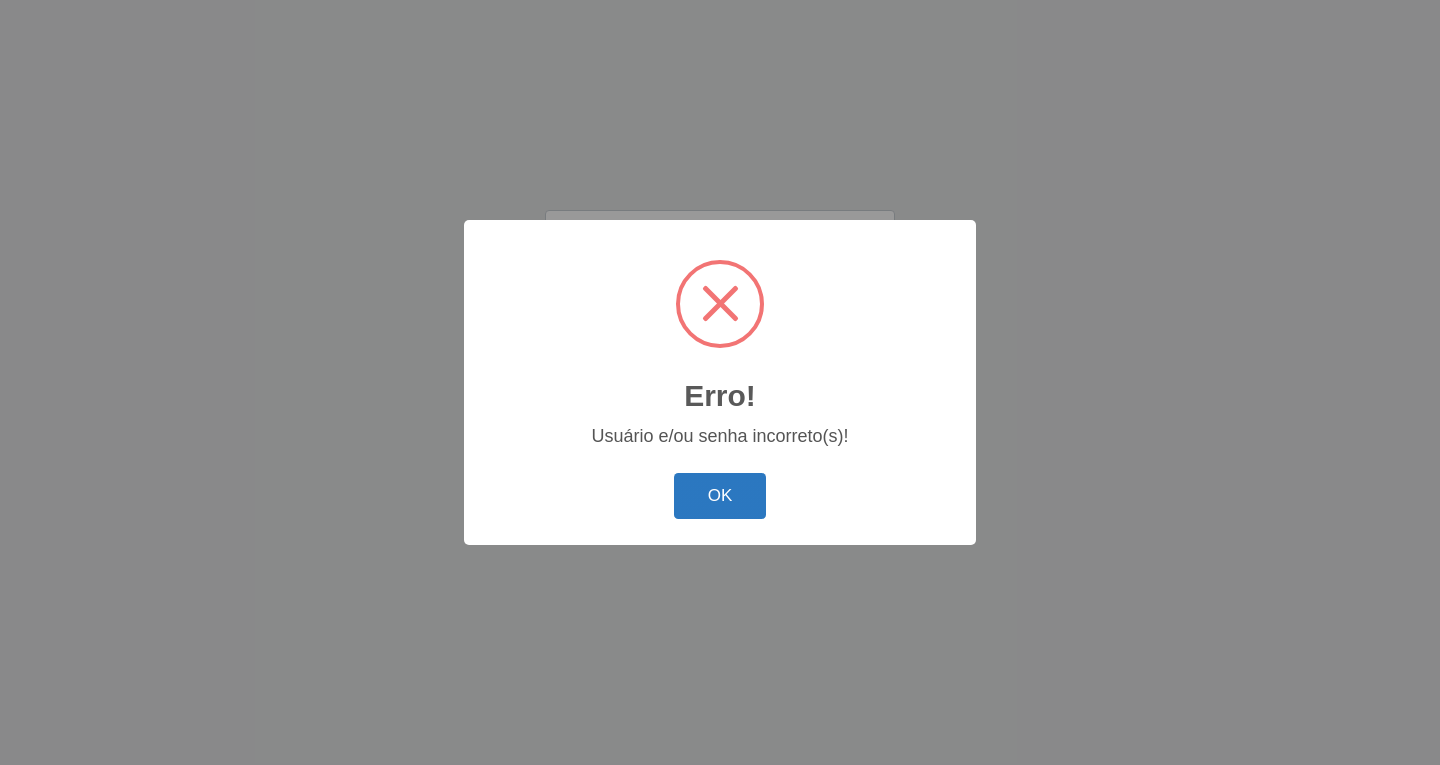 click on "OK" at bounding box center [720, 496] 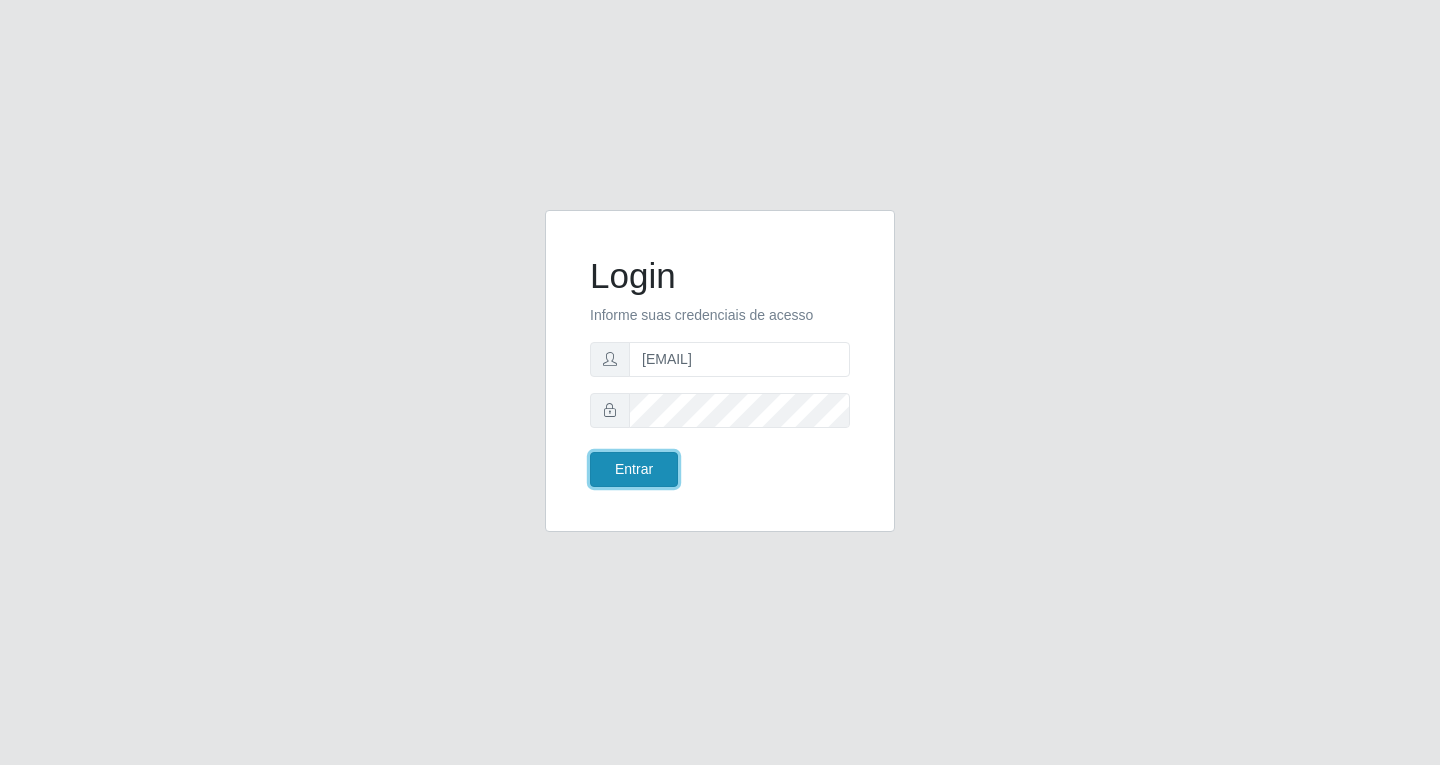 click on "Entrar" at bounding box center [634, 469] 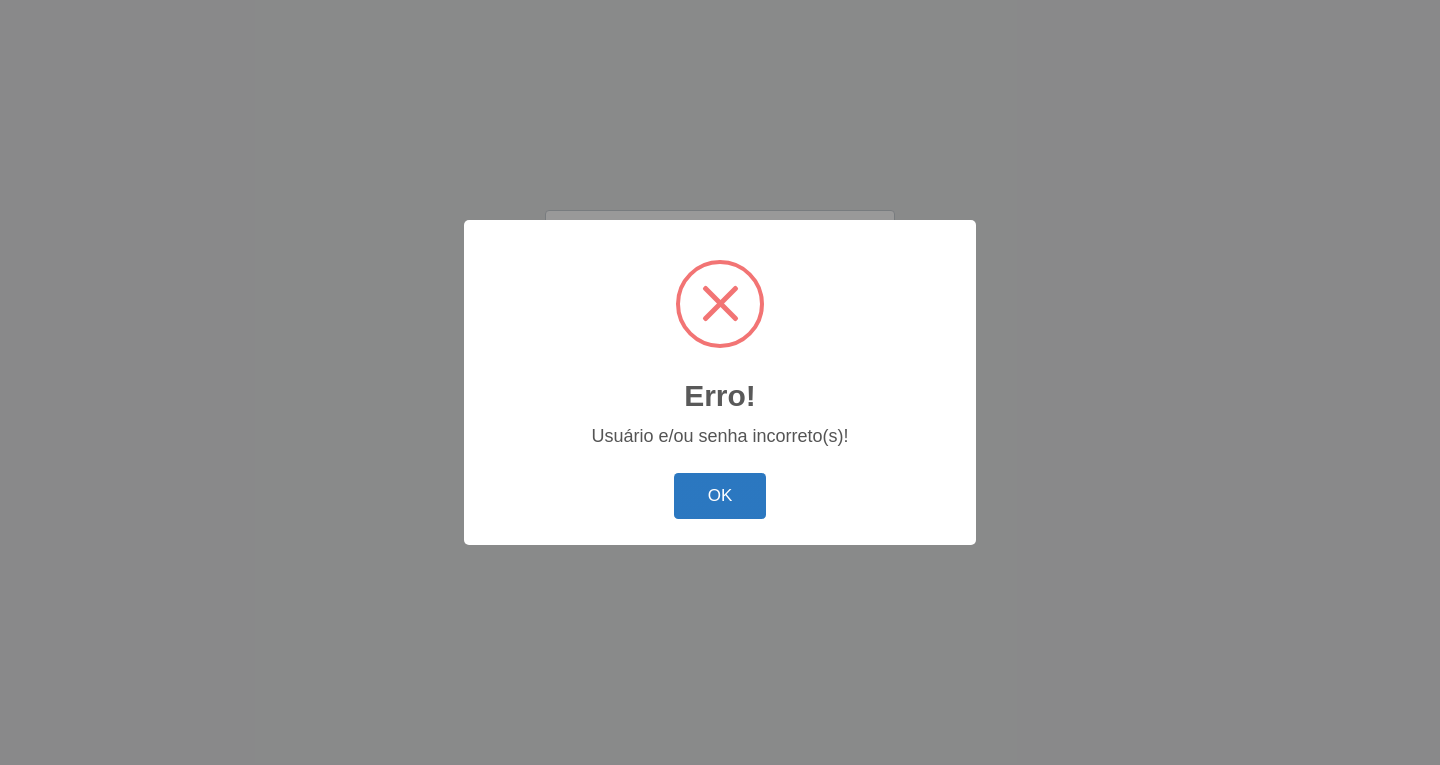 click on "OK" at bounding box center (720, 496) 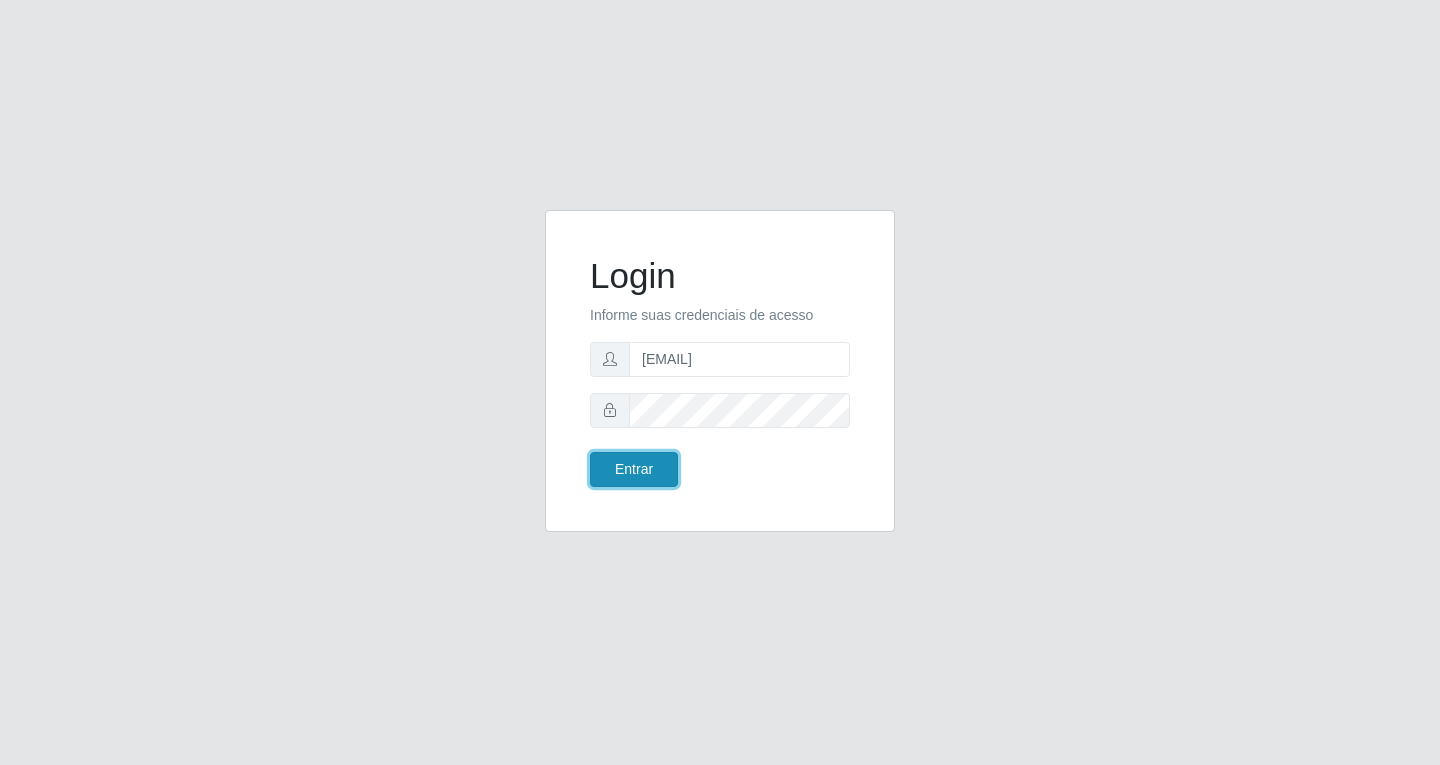 click on "Entrar" at bounding box center [634, 469] 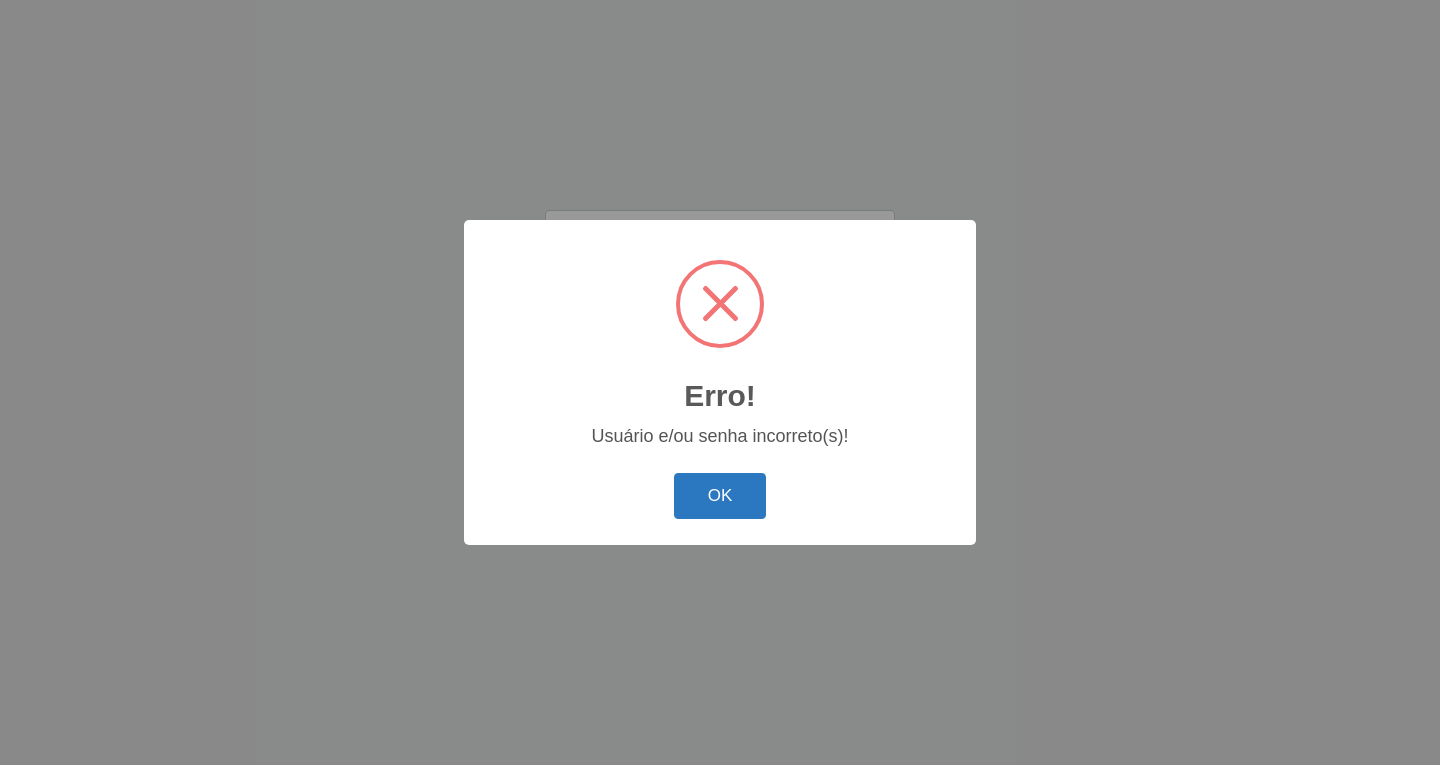 click on "OK" at bounding box center (720, 496) 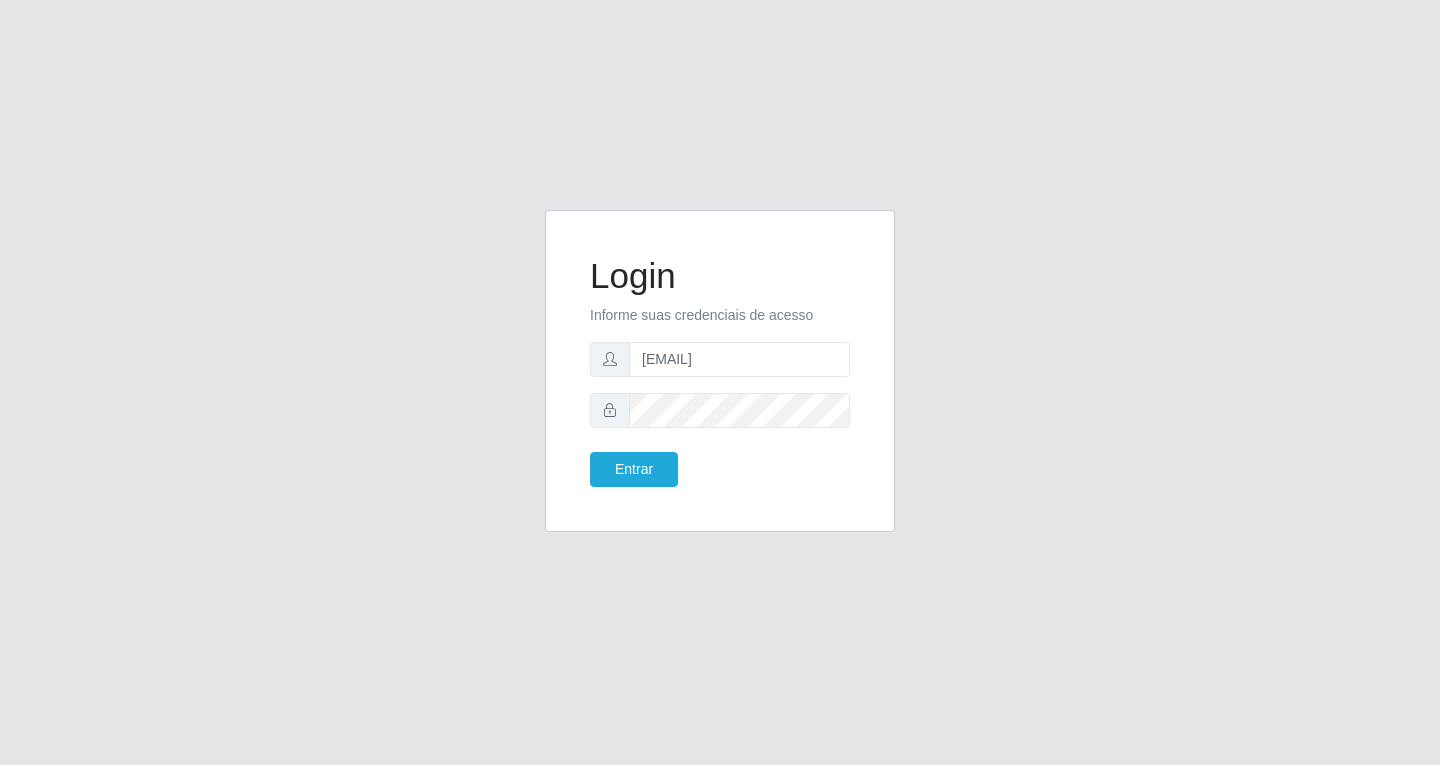click at bounding box center [610, 410] 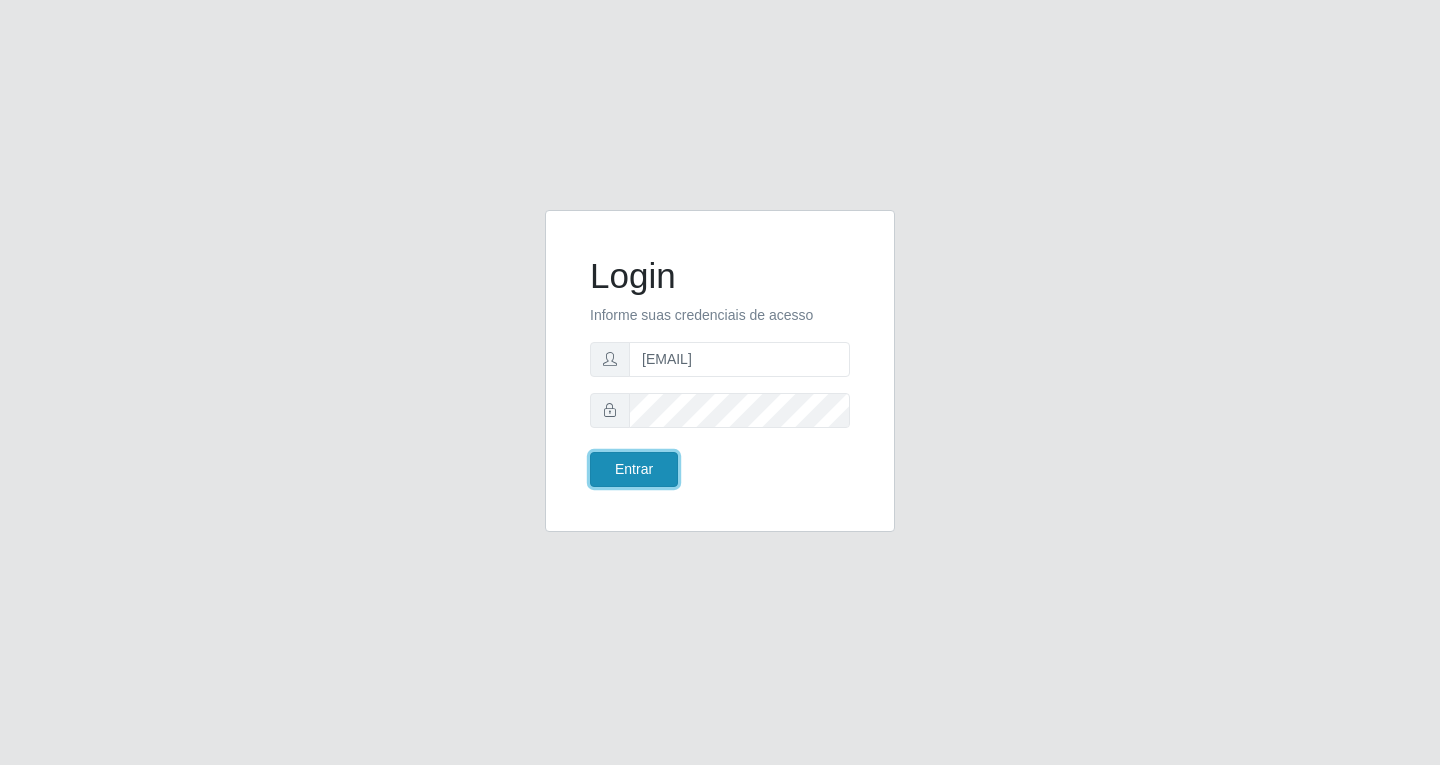 click on "Entrar" at bounding box center [634, 469] 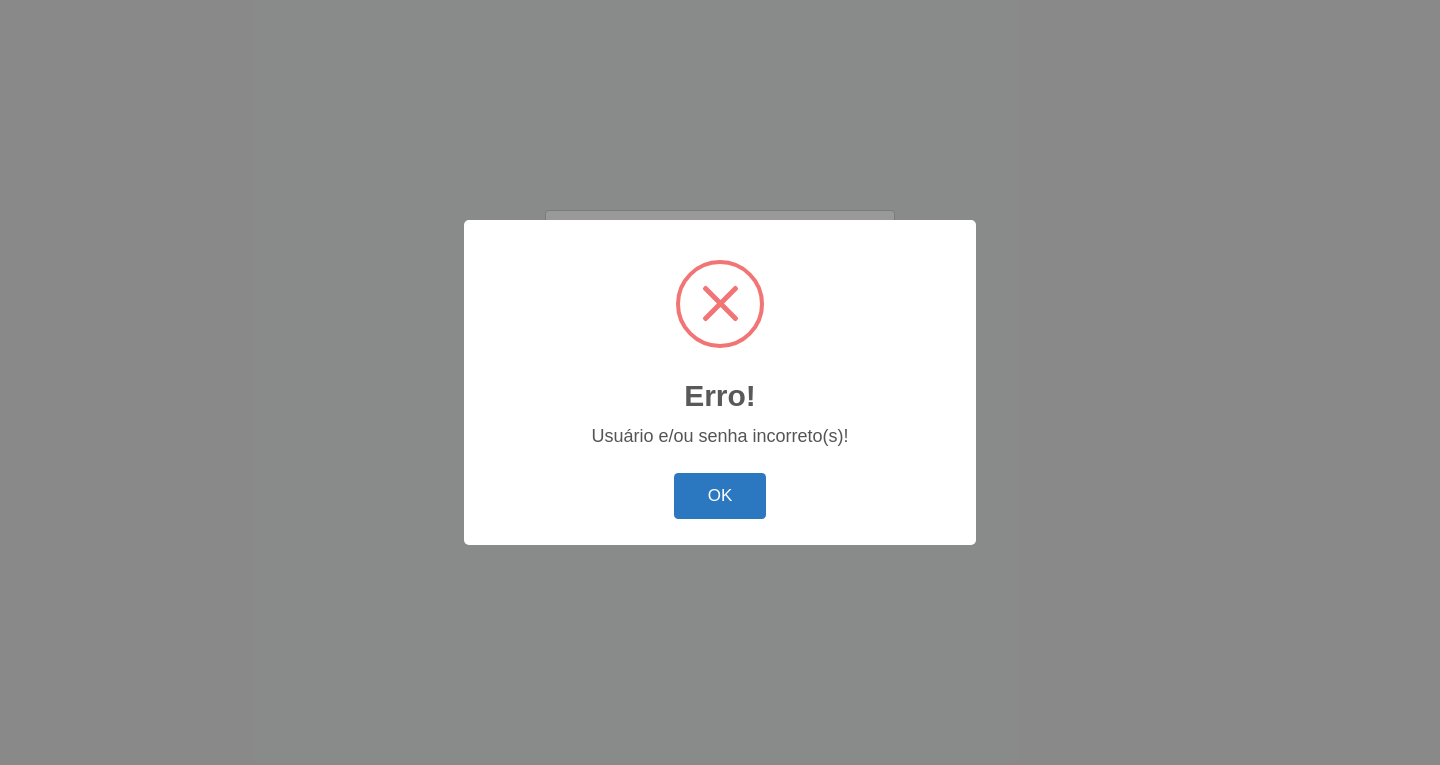 click on "OK" at bounding box center (720, 496) 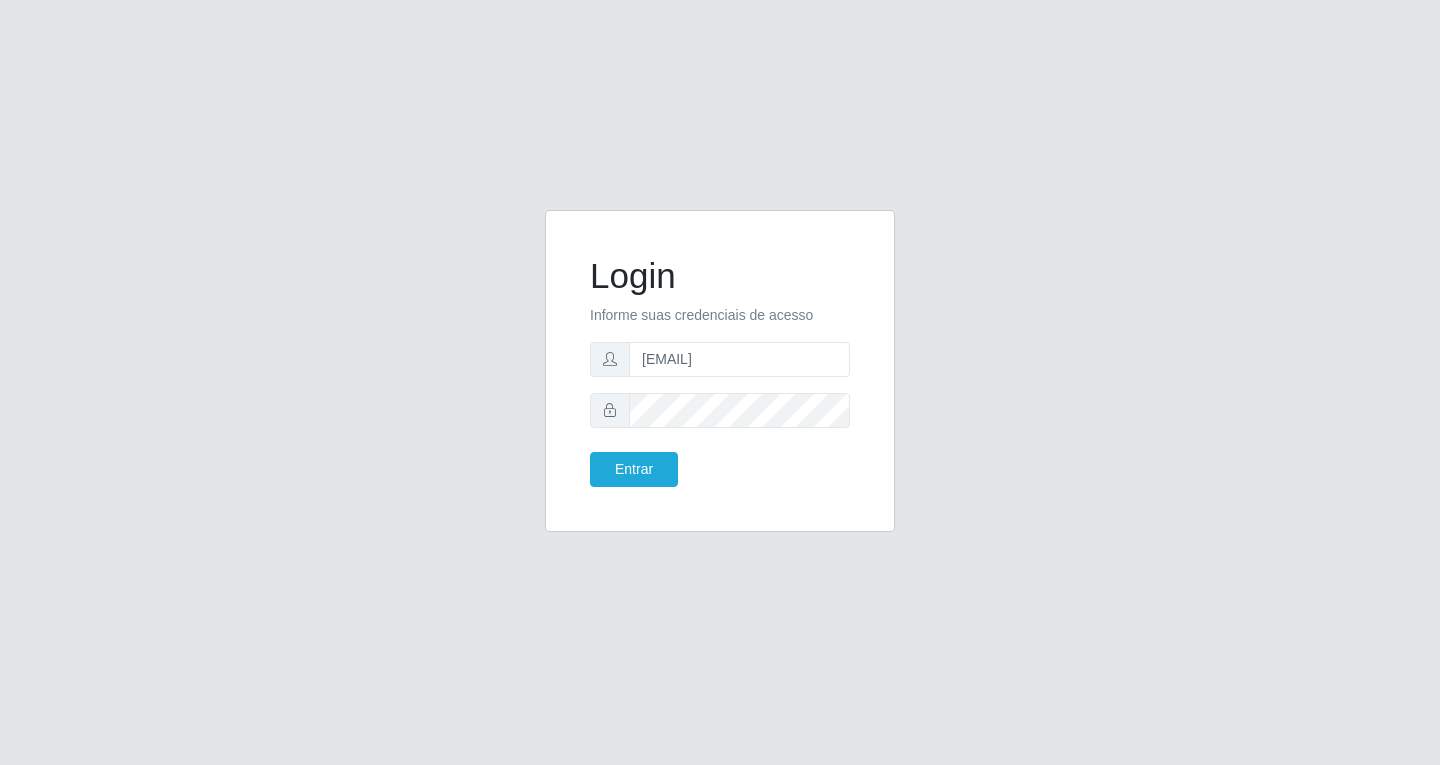 click at bounding box center (610, 410) 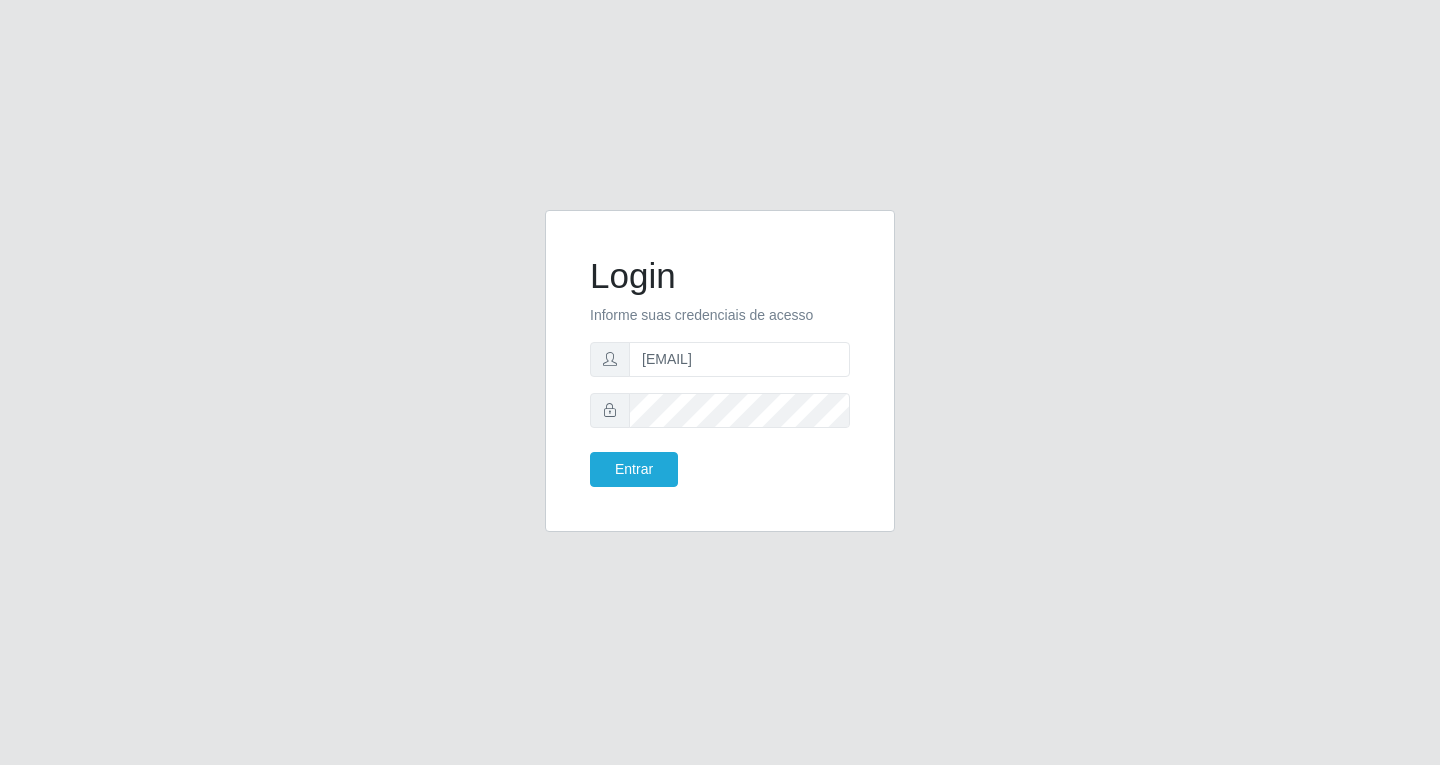 click at bounding box center [610, 410] 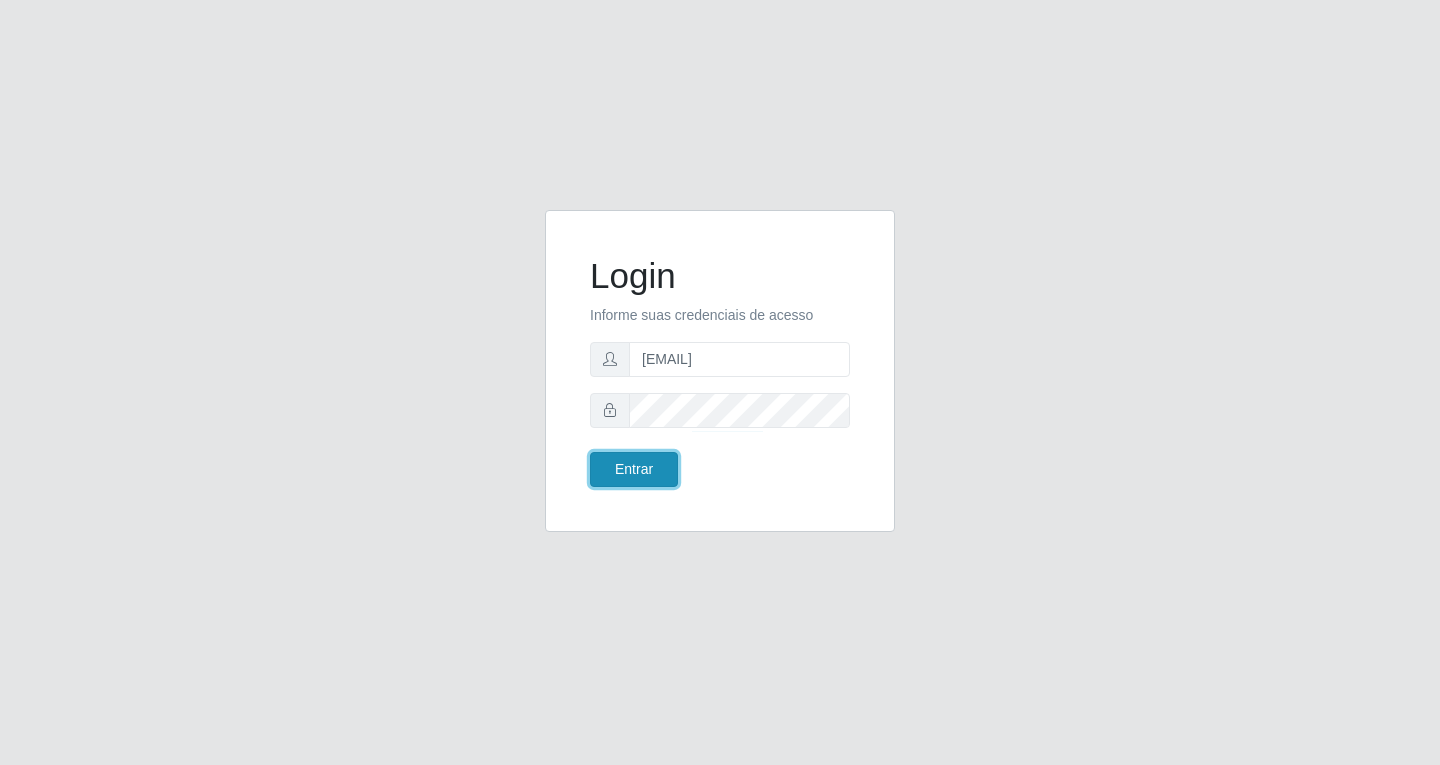click on "Entrar" at bounding box center [634, 469] 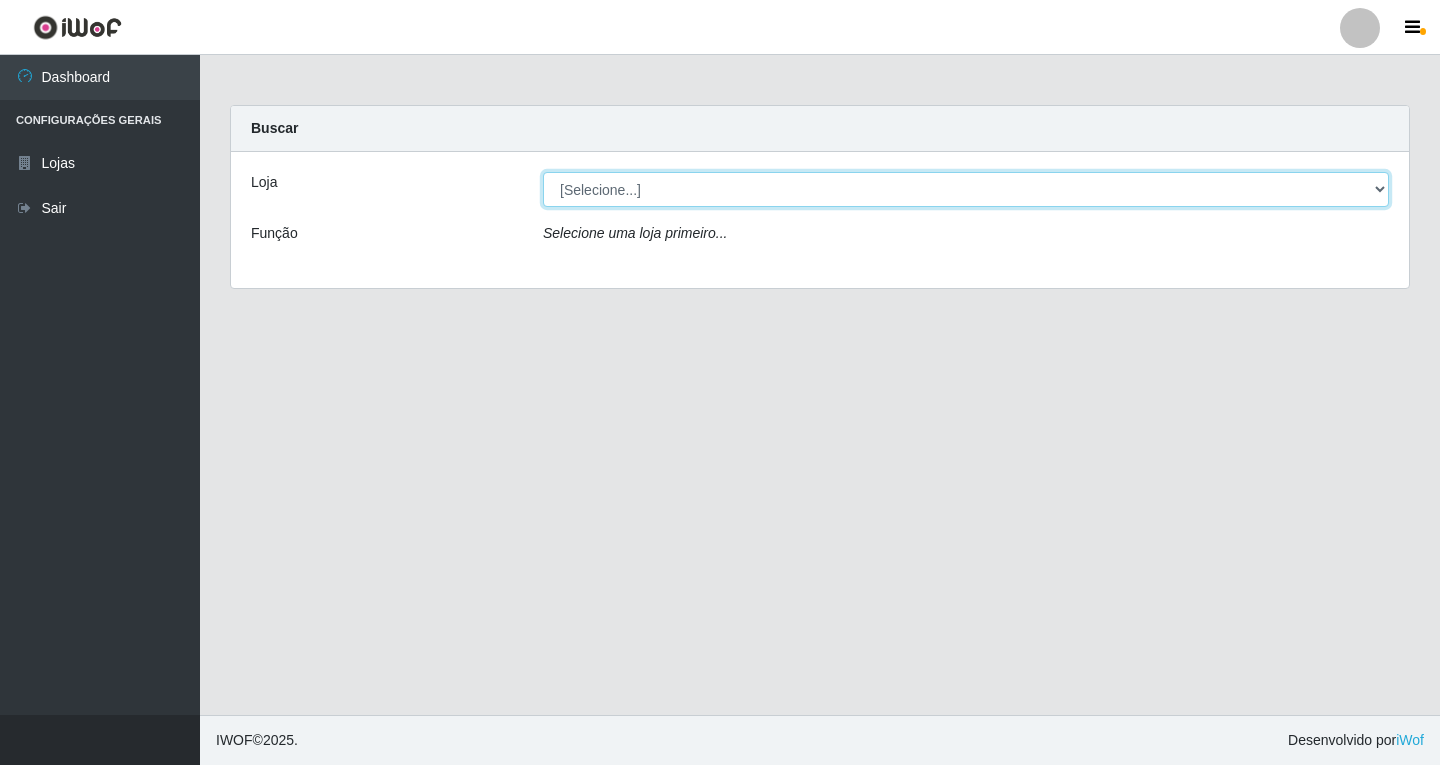 click on "[Selecione...] SuperFácil Atacado - Alto de São Manoel" at bounding box center [966, 189] 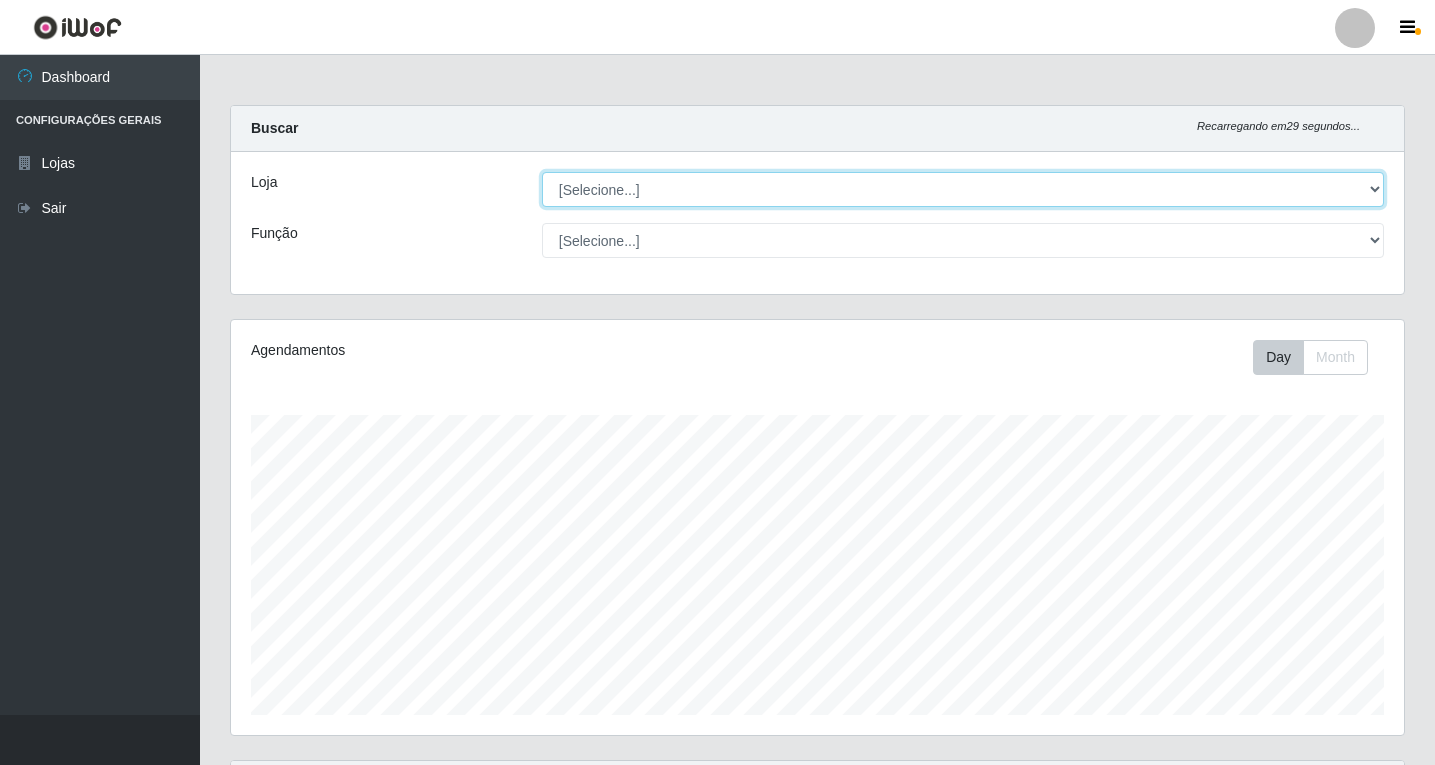 scroll, scrollTop: 999585, scrollLeft: 998827, axis: both 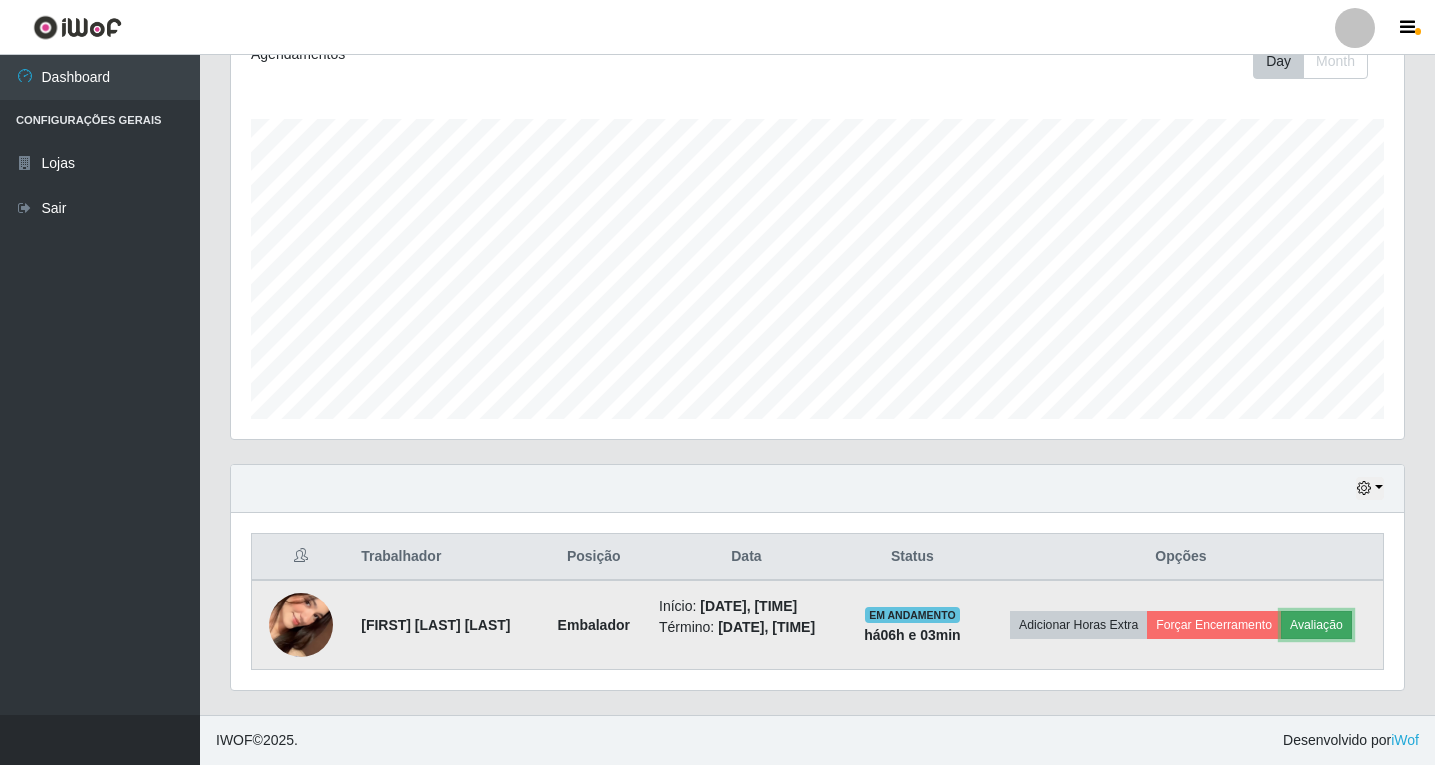 click on "Avaliação" at bounding box center [1316, 625] 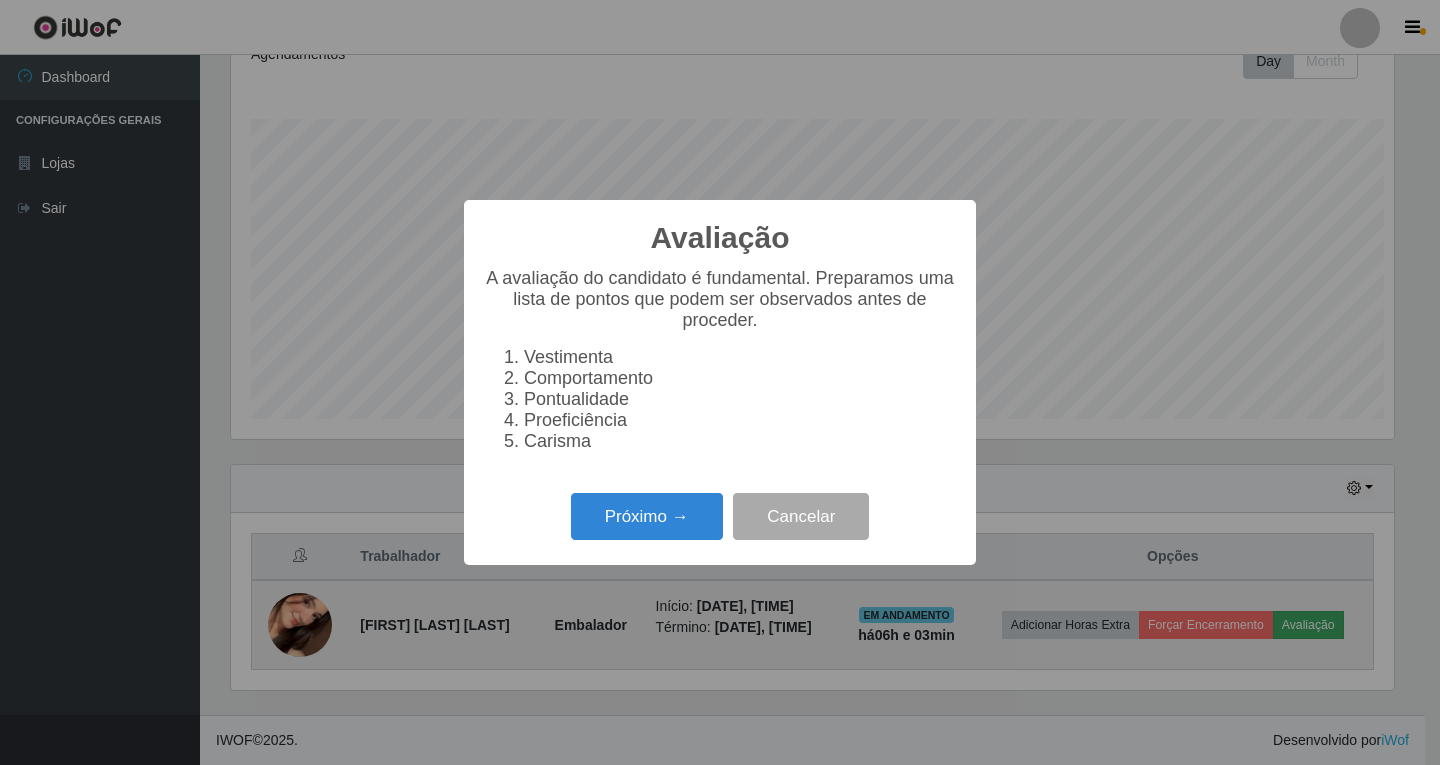 scroll, scrollTop: 999585, scrollLeft: 998837, axis: both 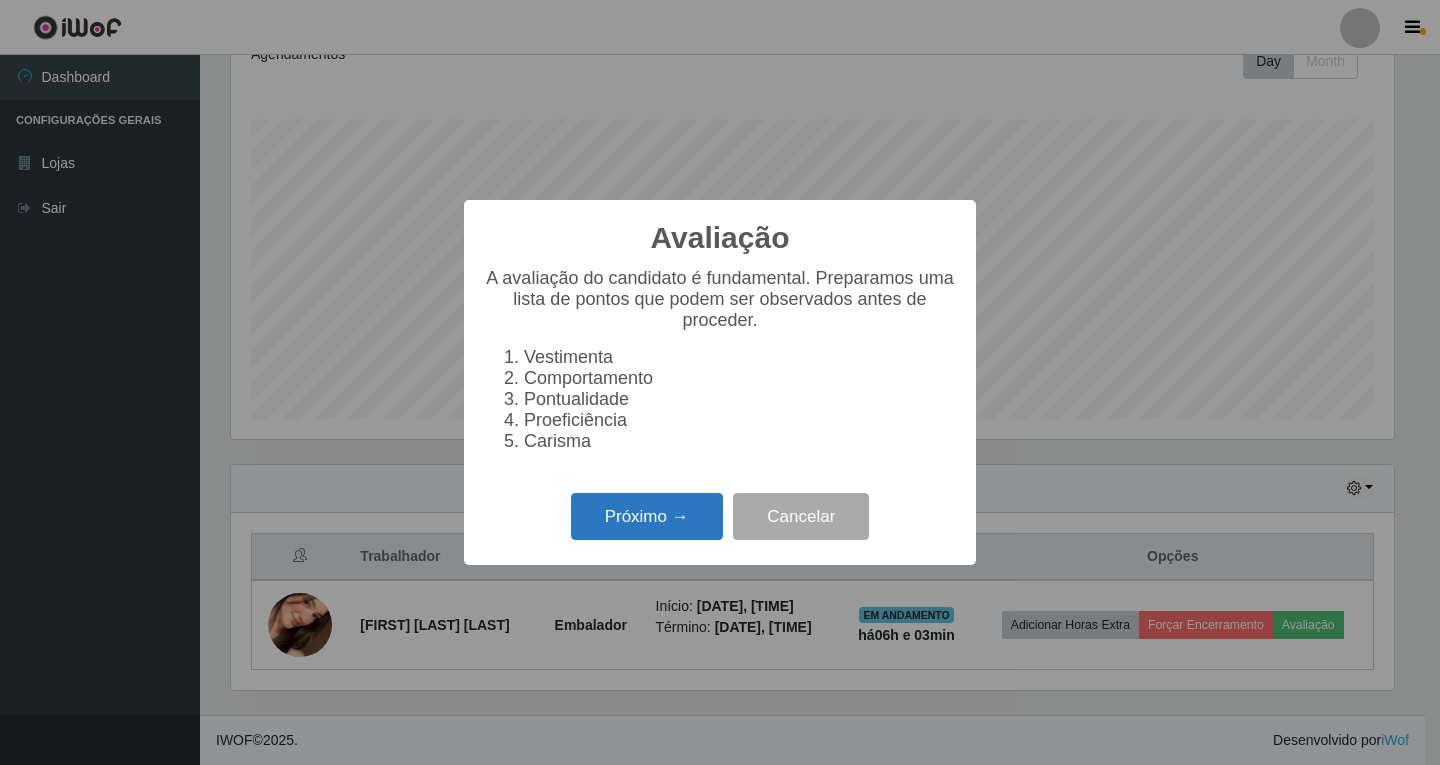 click on "Próximo →" at bounding box center [647, 516] 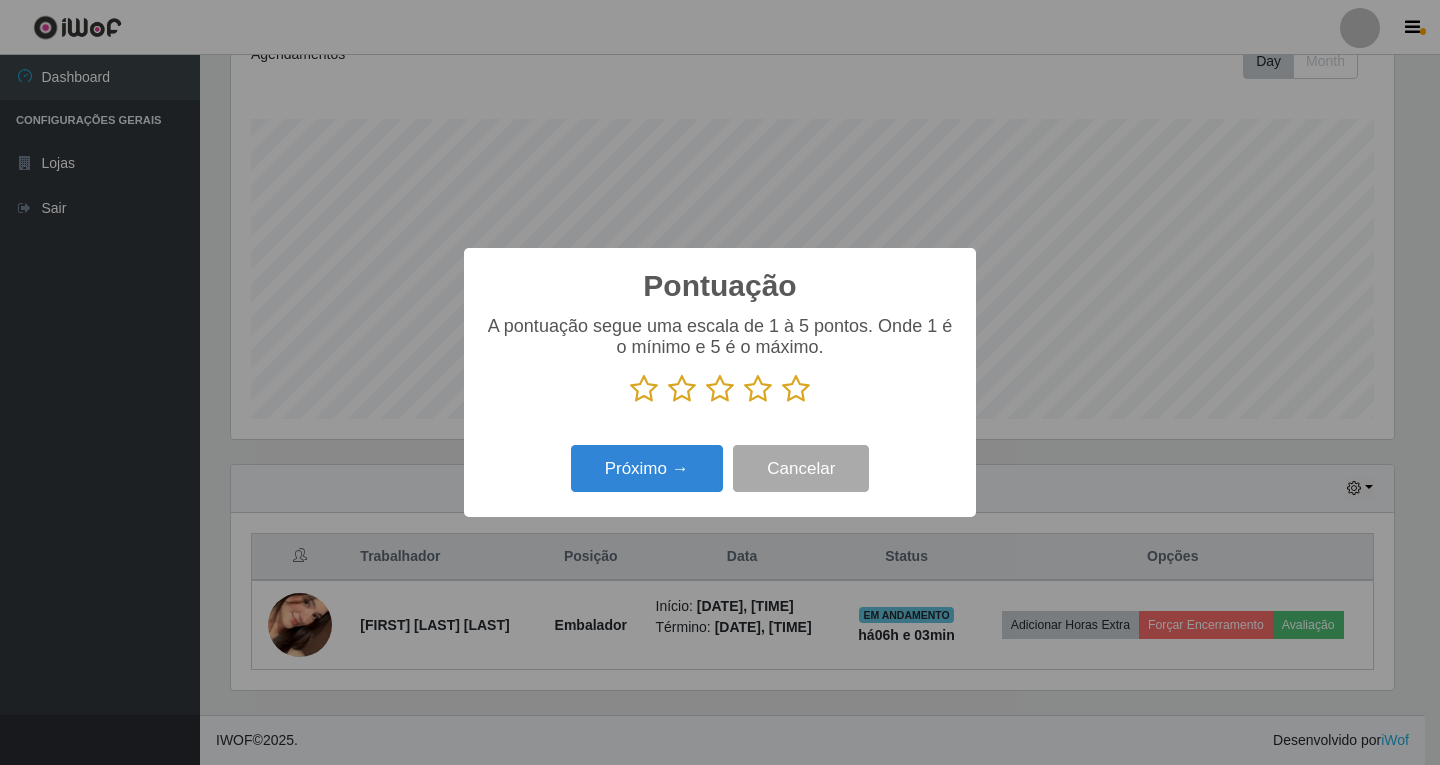 click at bounding box center [758, 389] 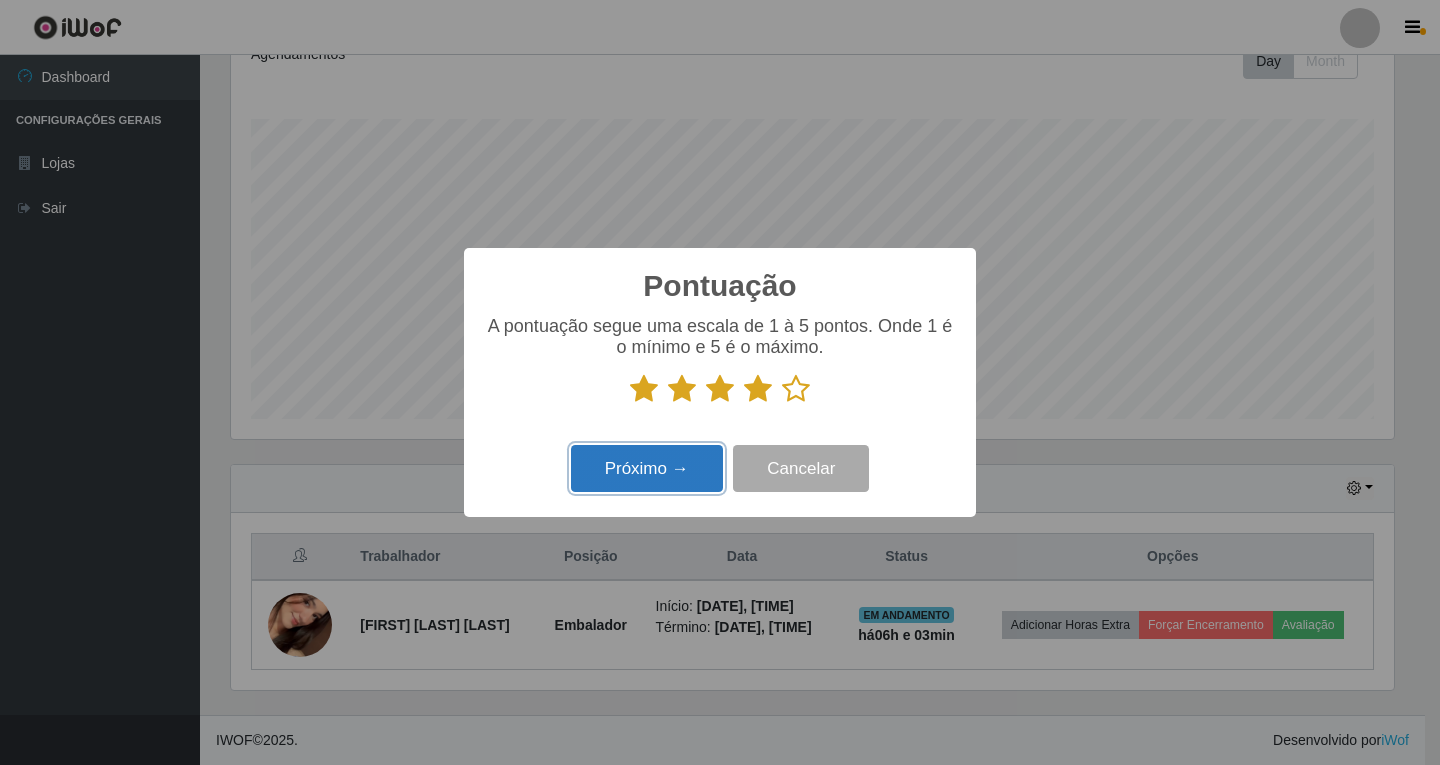 click on "Próximo →" at bounding box center [647, 468] 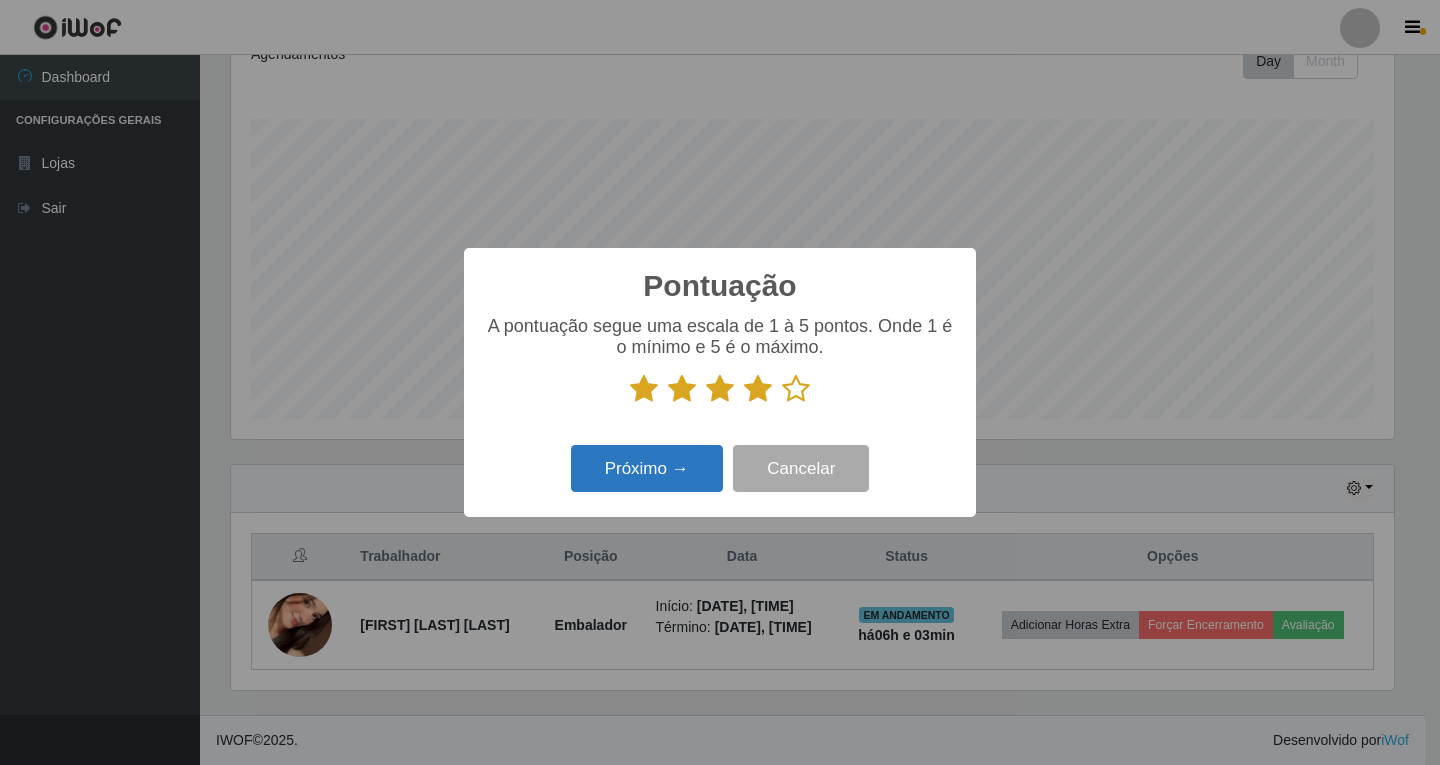 scroll, scrollTop: 999585, scrollLeft: 998837, axis: both 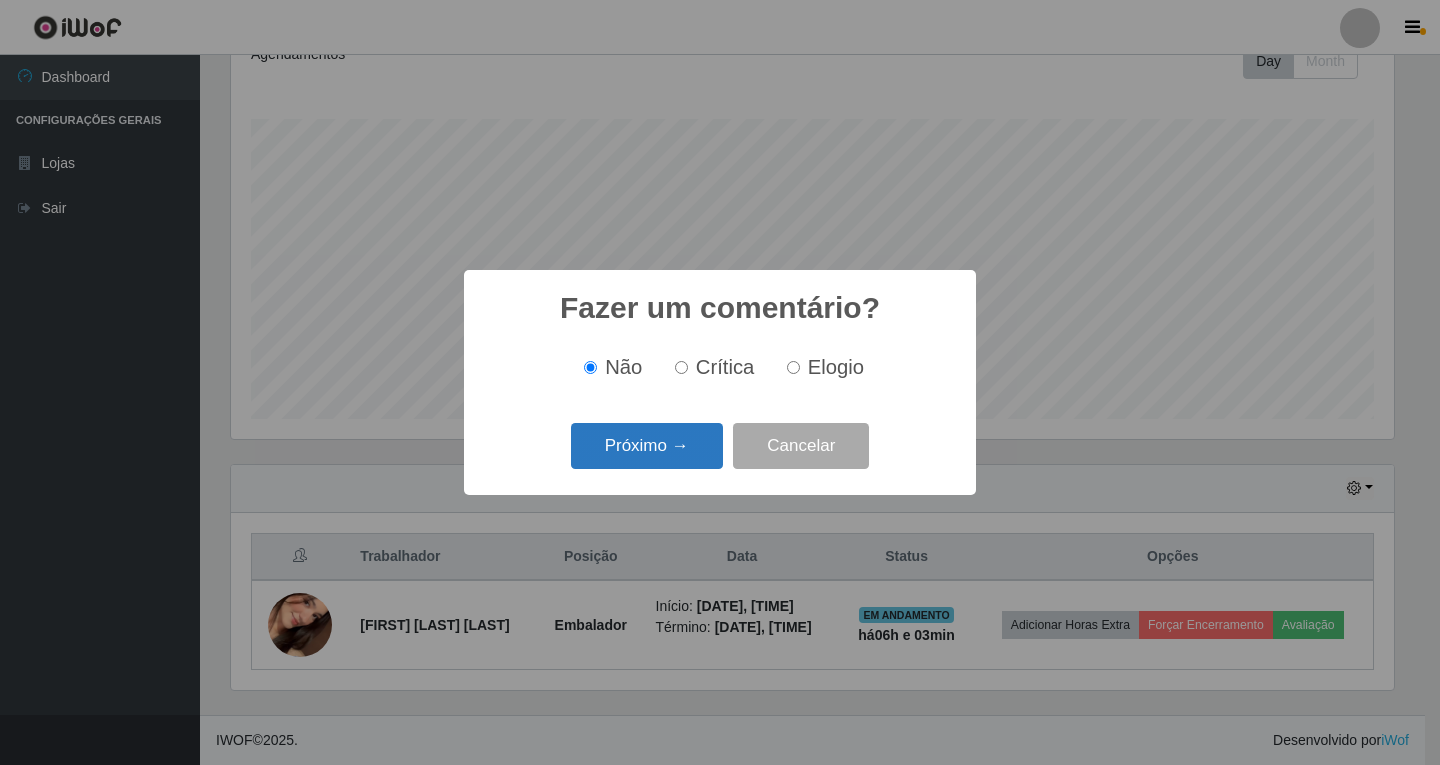 click on "Próximo →" at bounding box center [647, 446] 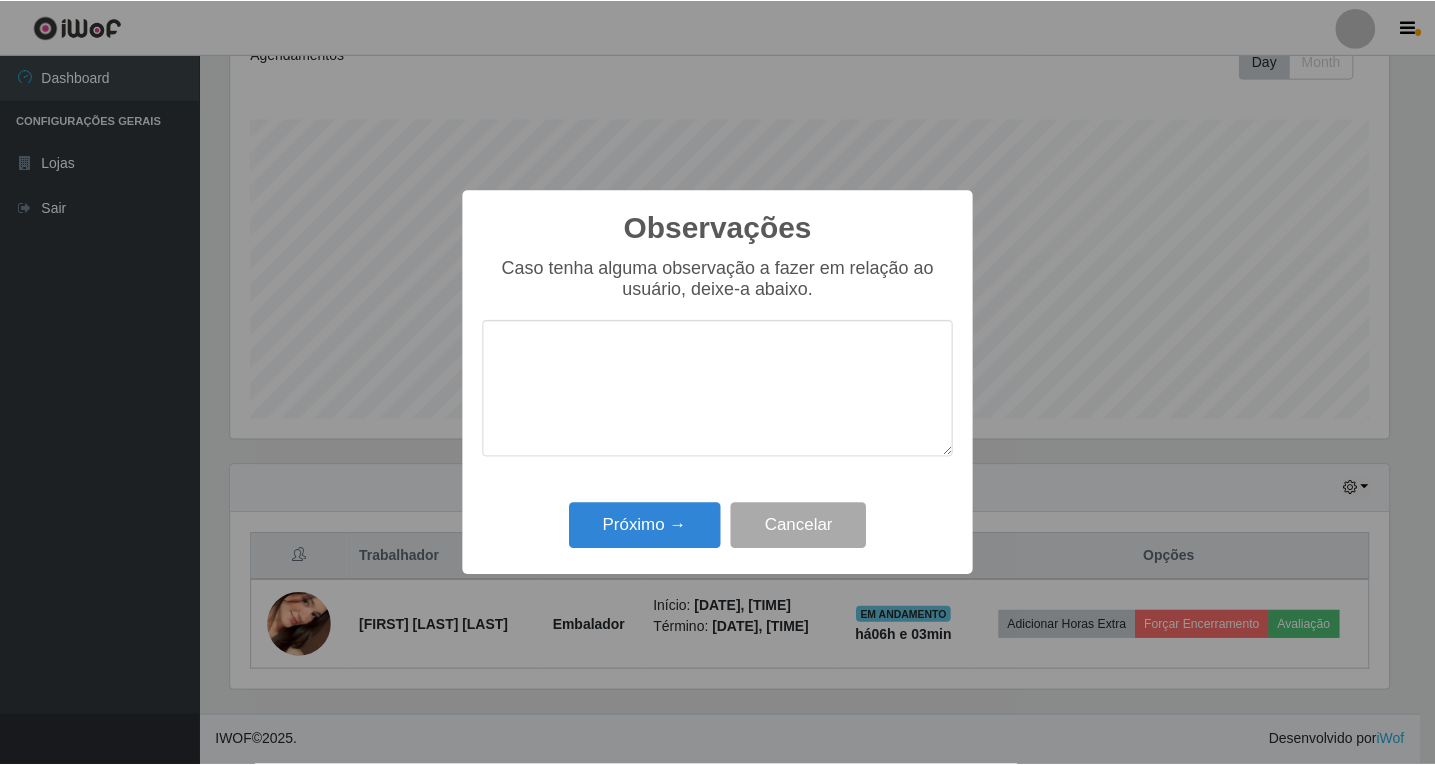 scroll, scrollTop: 999585, scrollLeft: 998837, axis: both 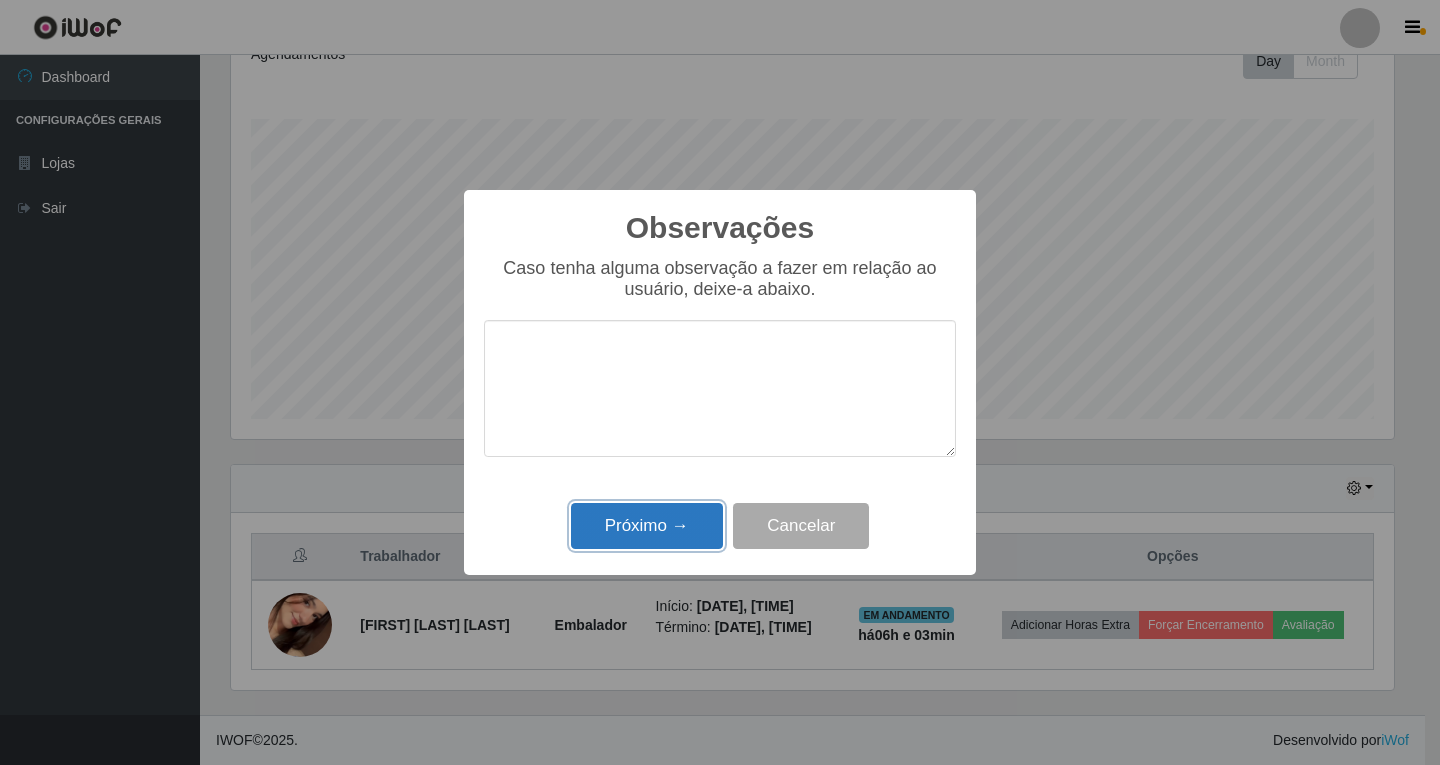 click on "Próximo →" at bounding box center [647, 526] 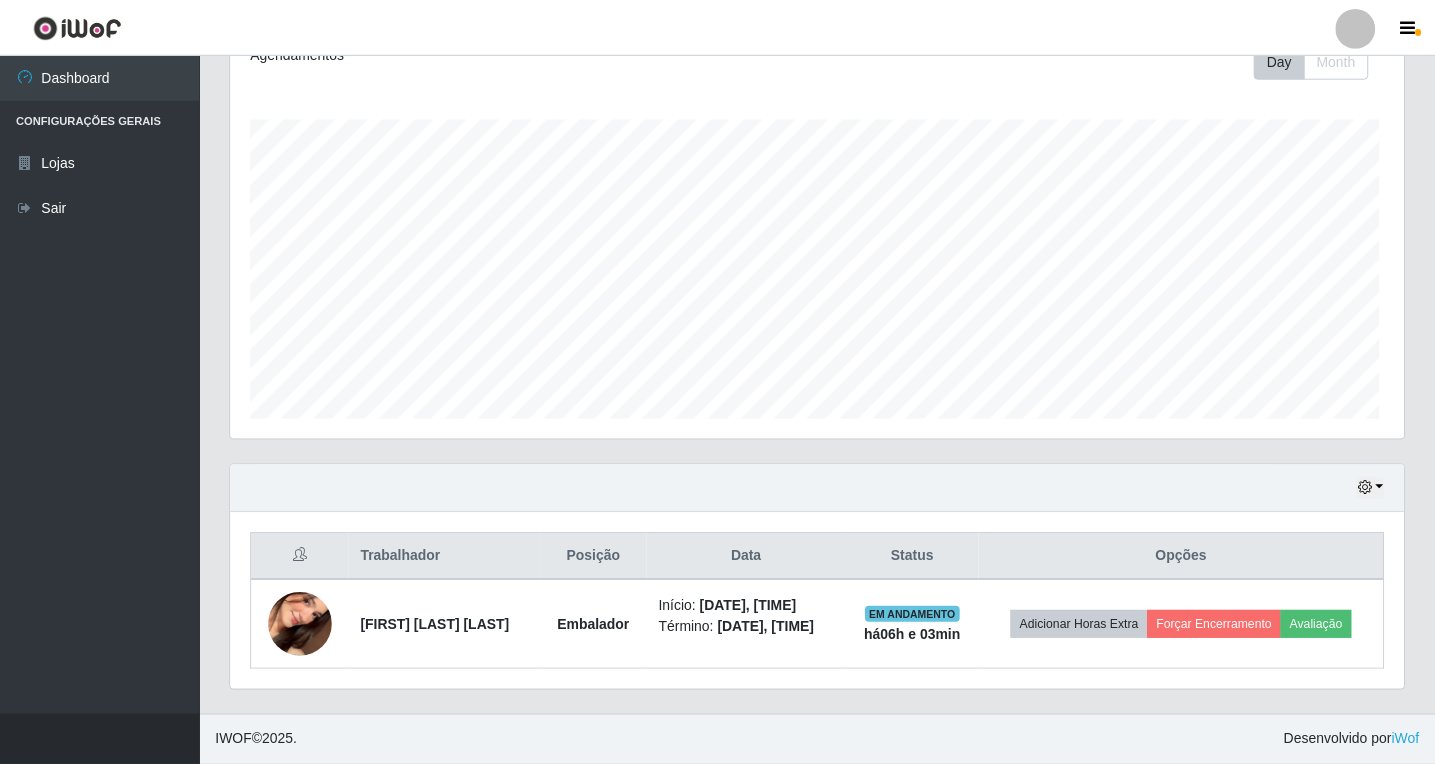 scroll, scrollTop: 999585, scrollLeft: 998827, axis: both 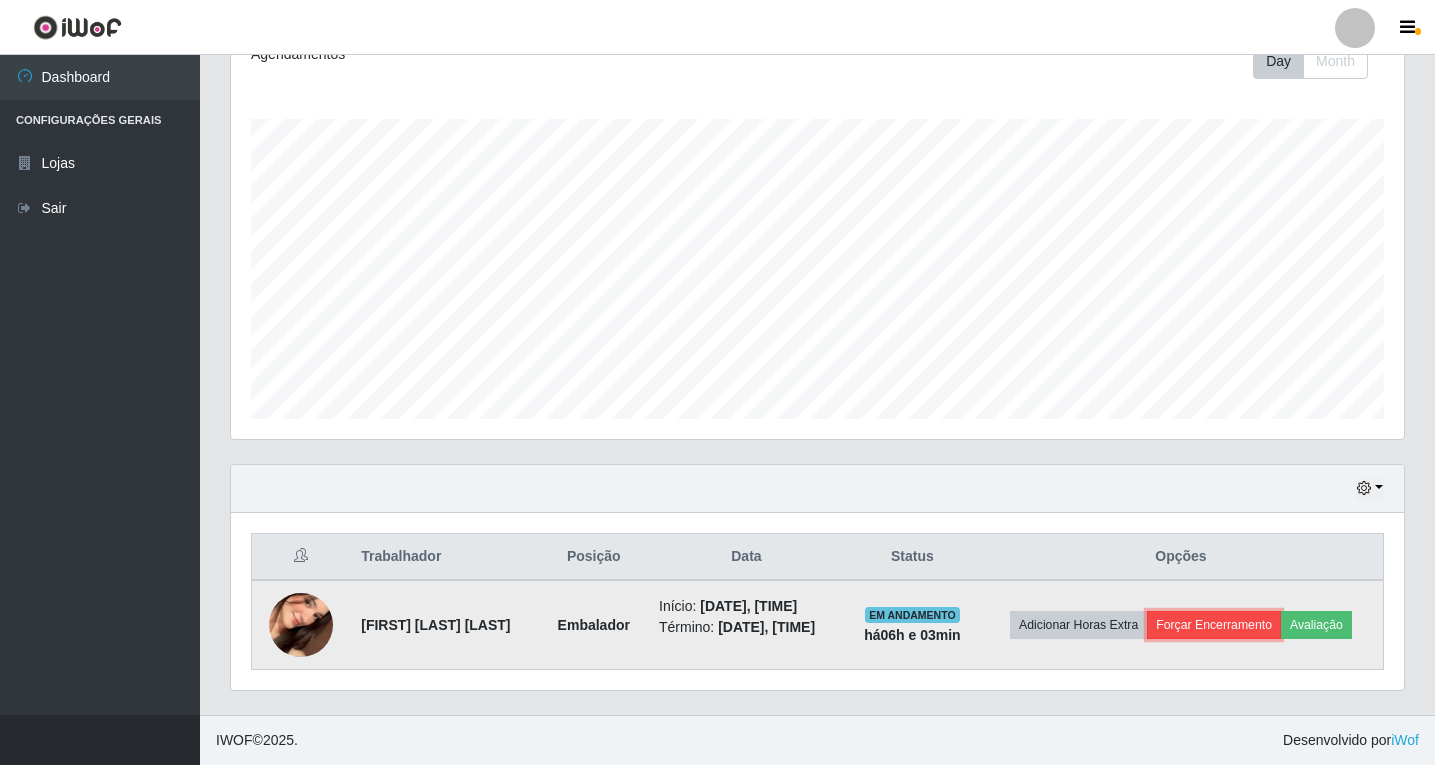 click on "Forçar Encerramento" at bounding box center [1214, 625] 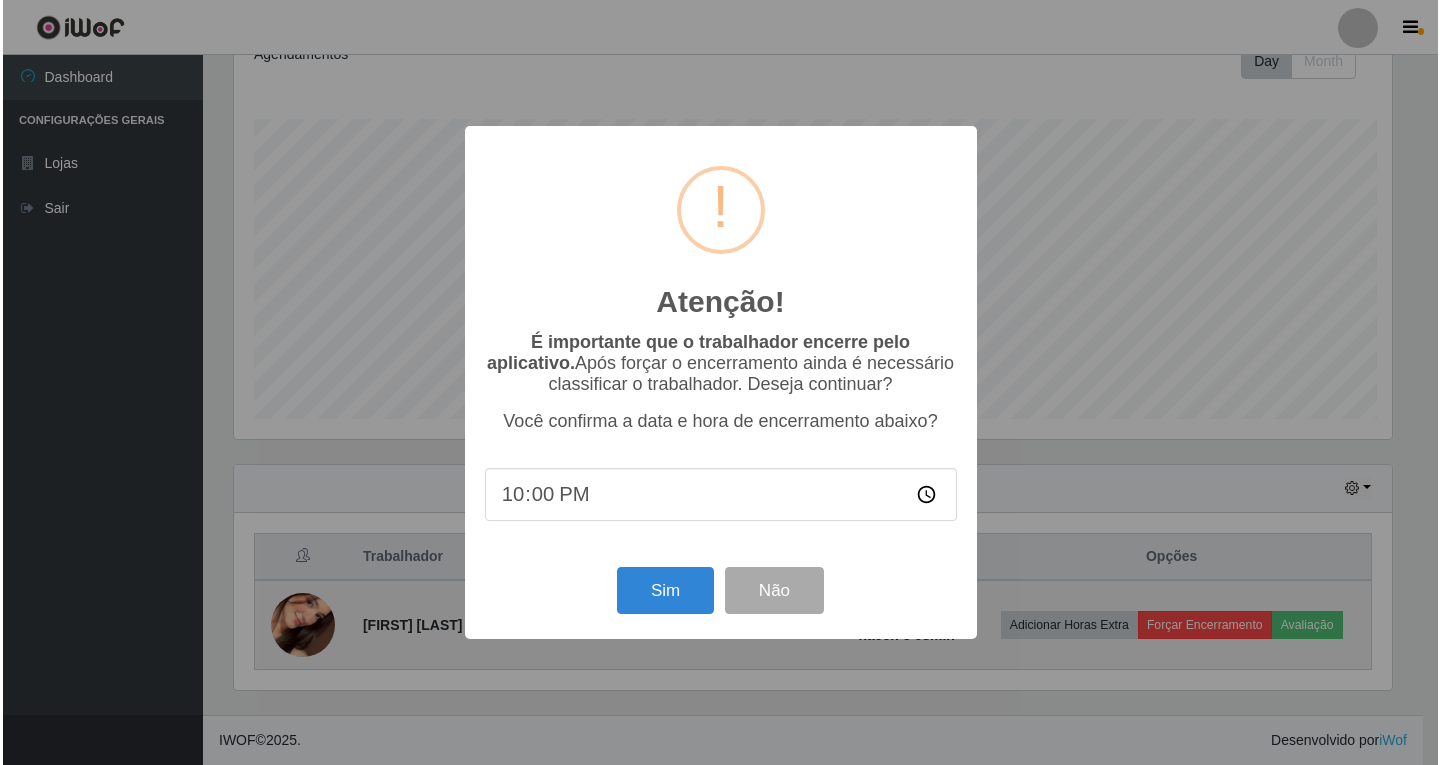 scroll, scrollTop: 999585, scrollLeft: 998837, axis: both 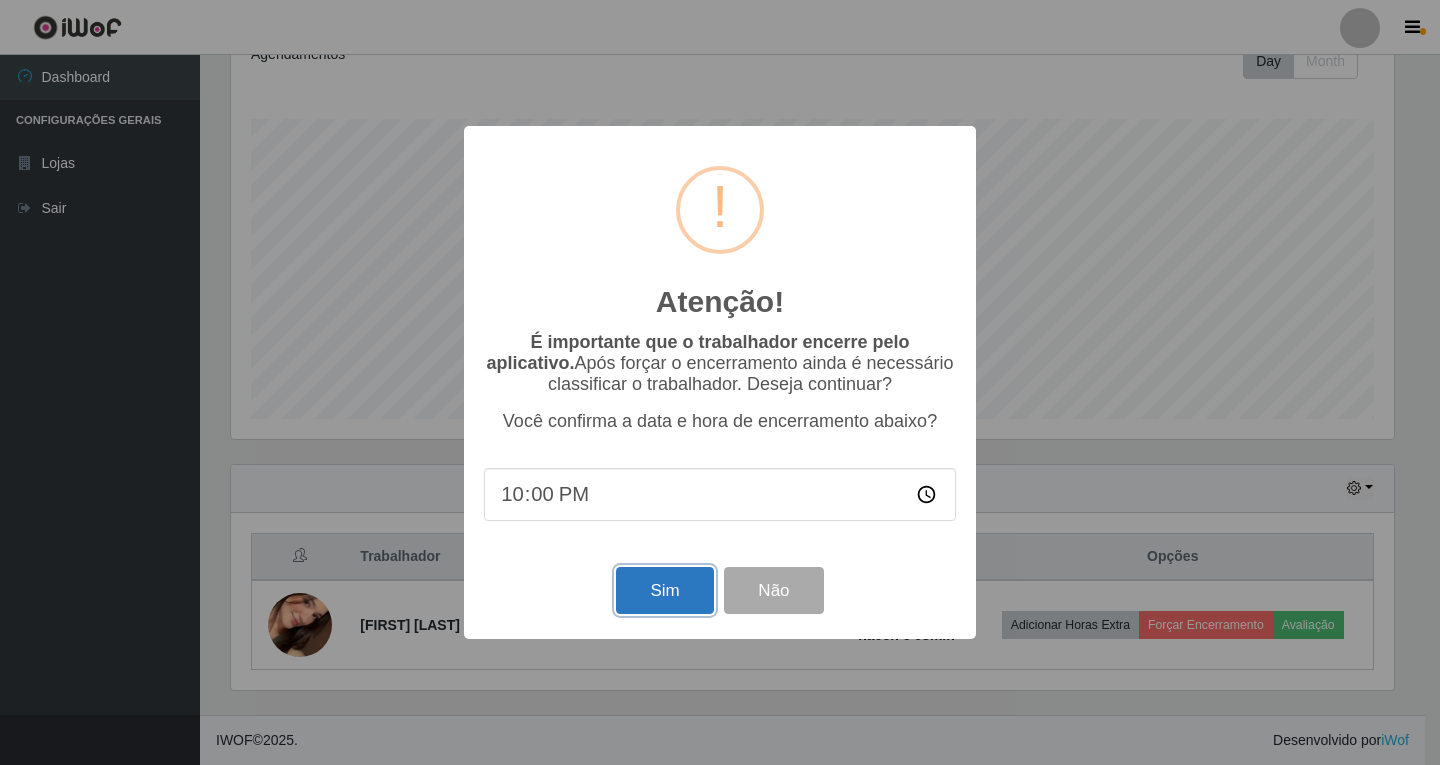 click on "Sim" at bounding box center (664, 590) 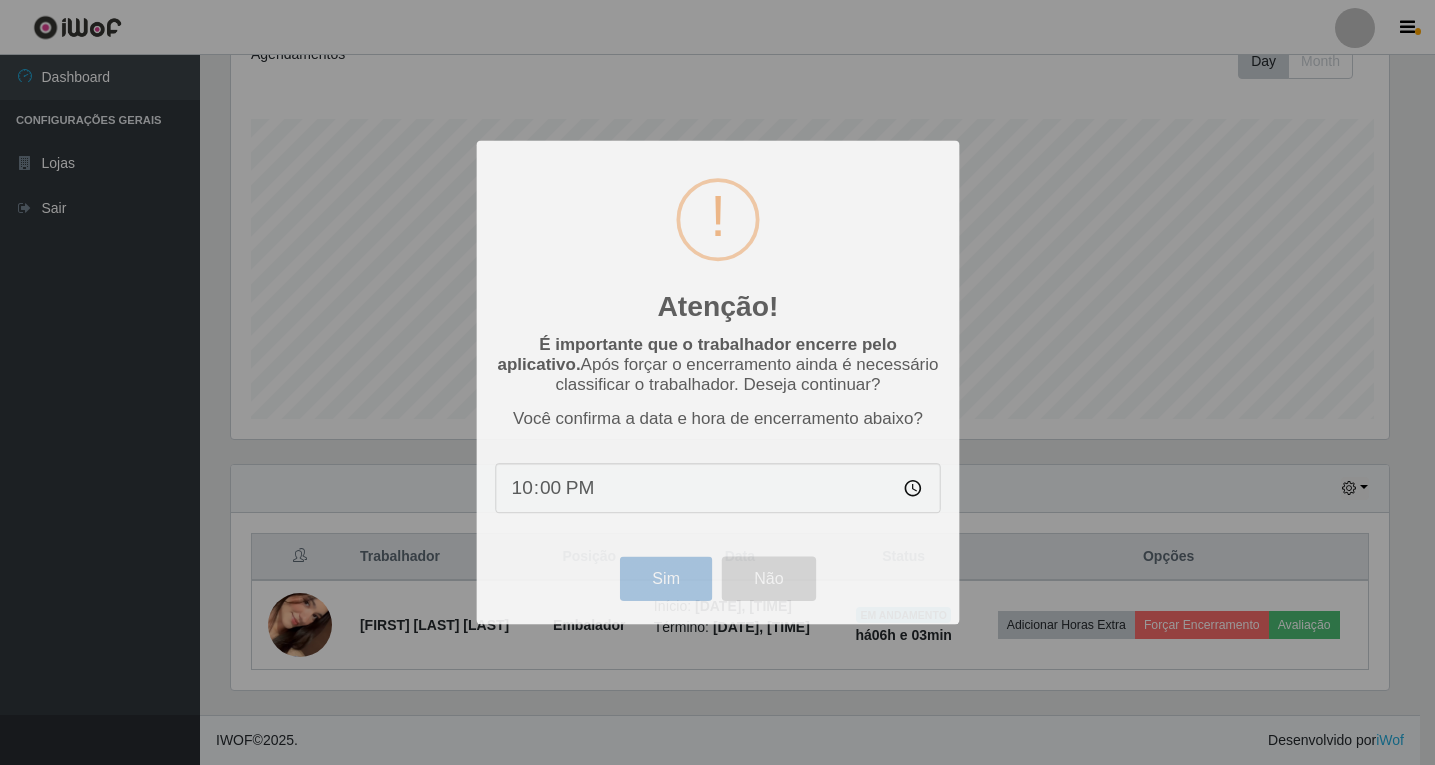 scroll, scrollTop: 999585, scrollLeft: 998827, axis: both 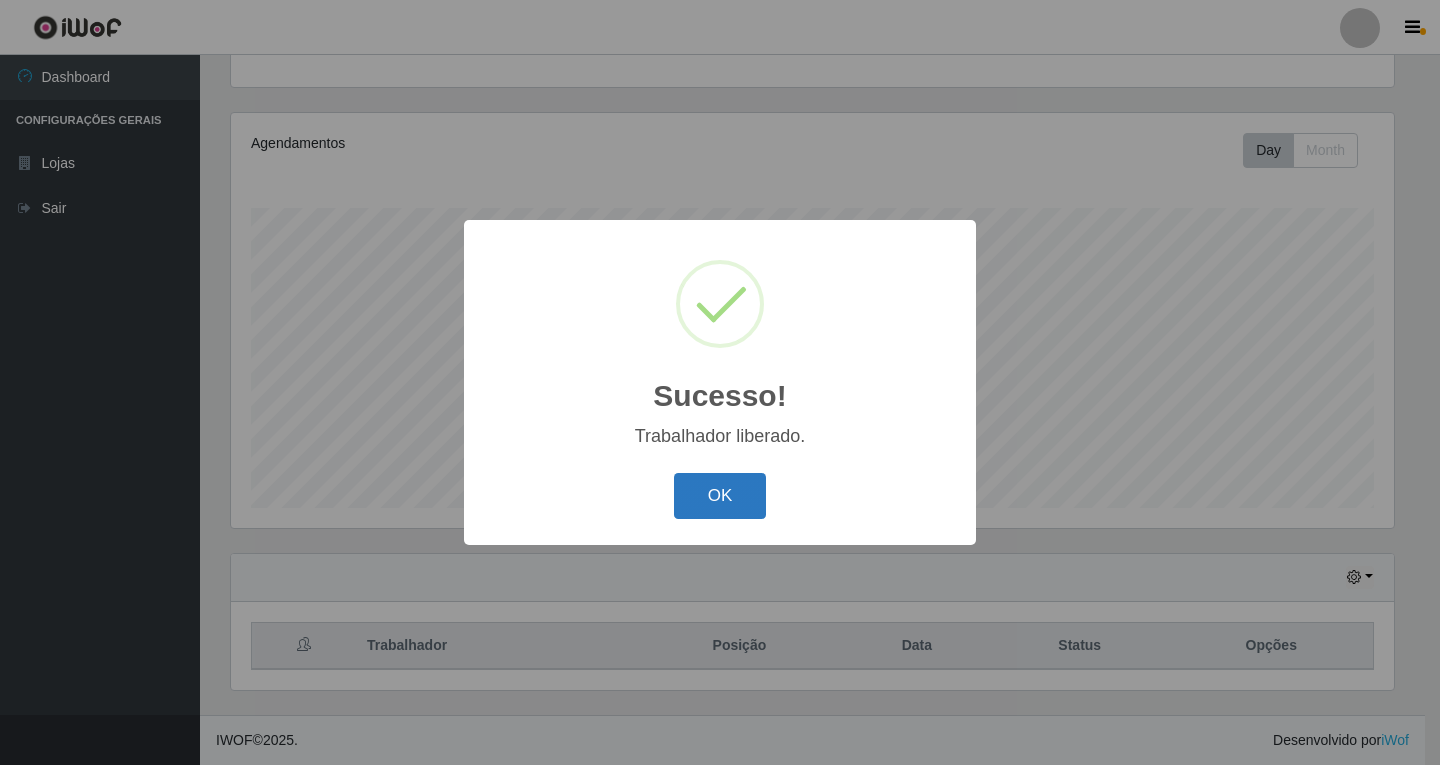 click on "OK" at bounding box center [720, 496] 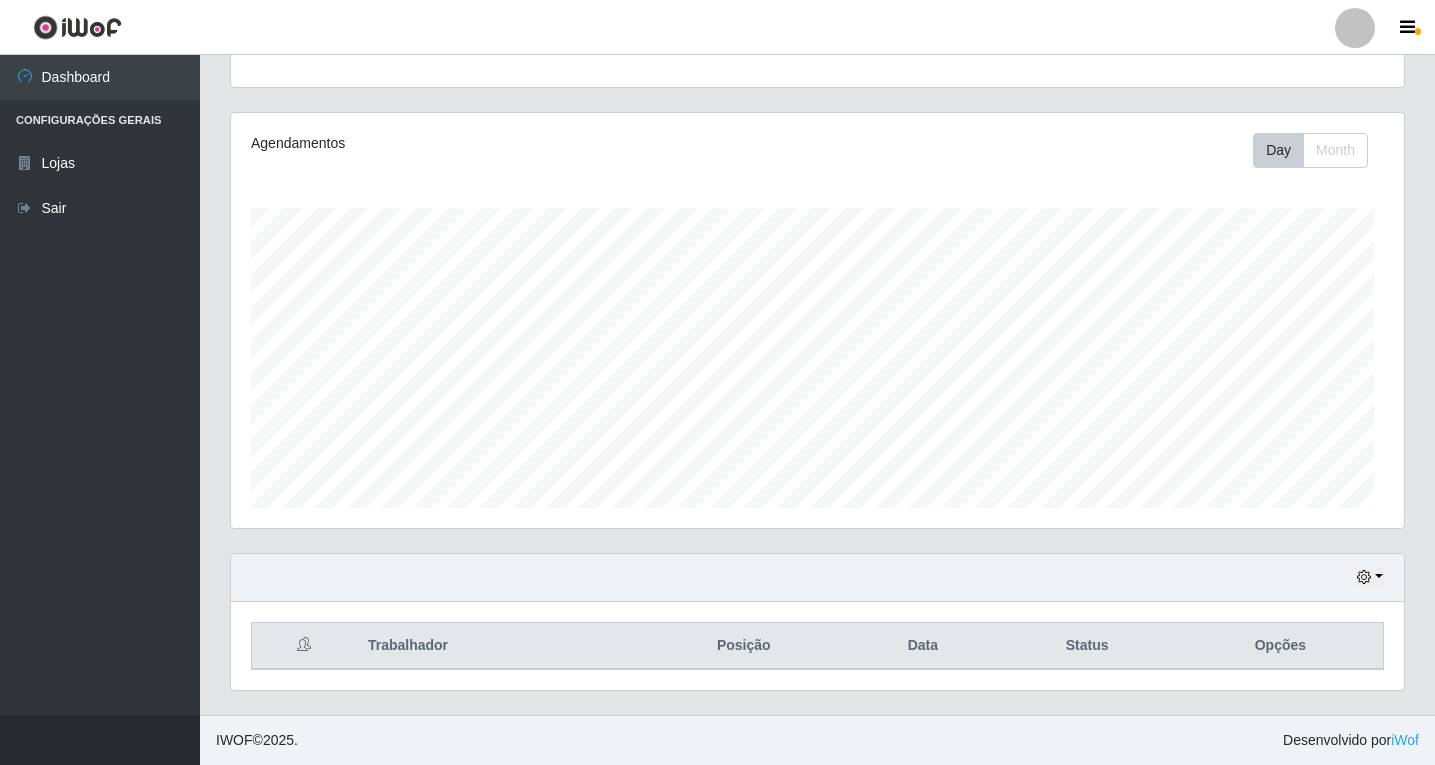 scroll, scrollTop: 999585, scrollLeft: 998827, axis: both 